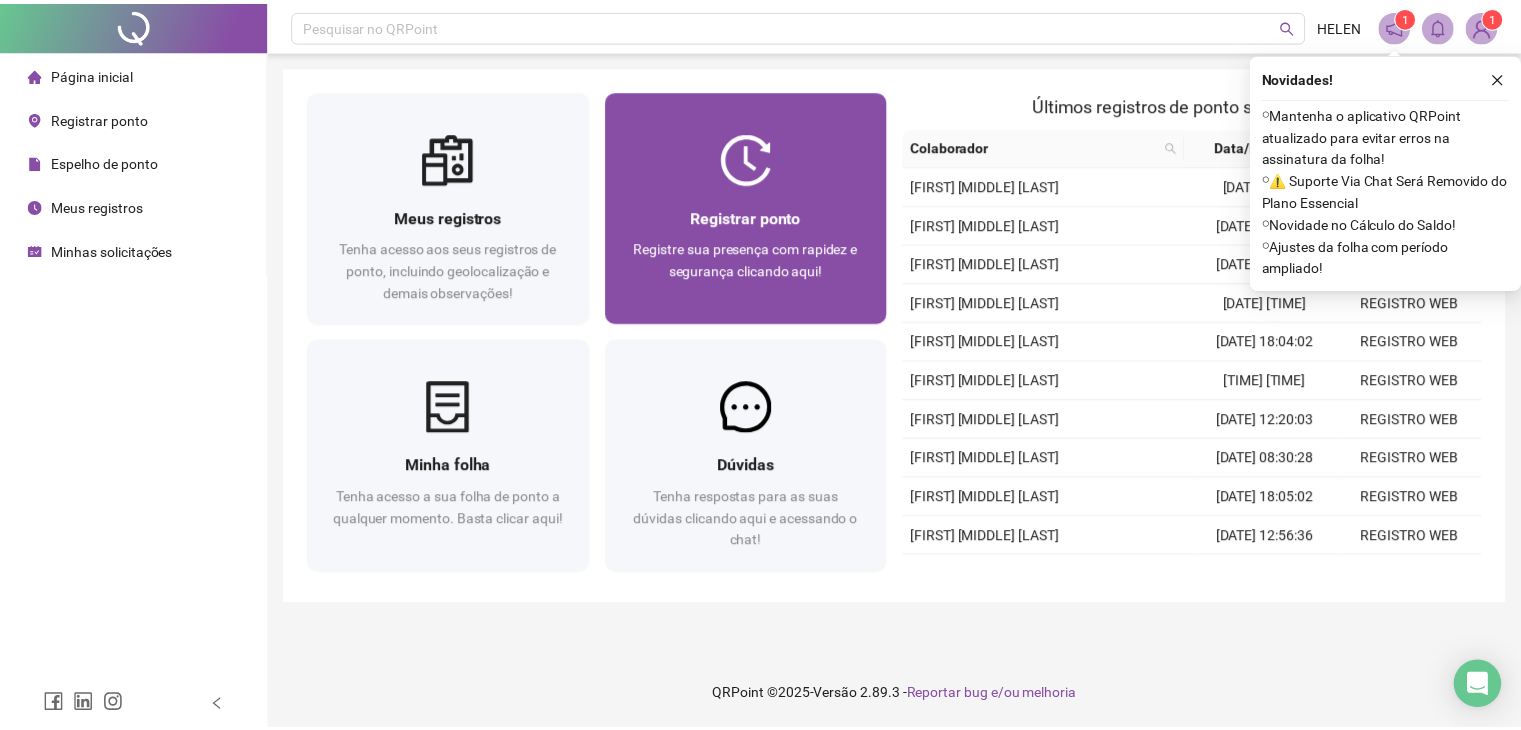 scroll, scrollTop: 0, scrollLeft: 0, axis: both 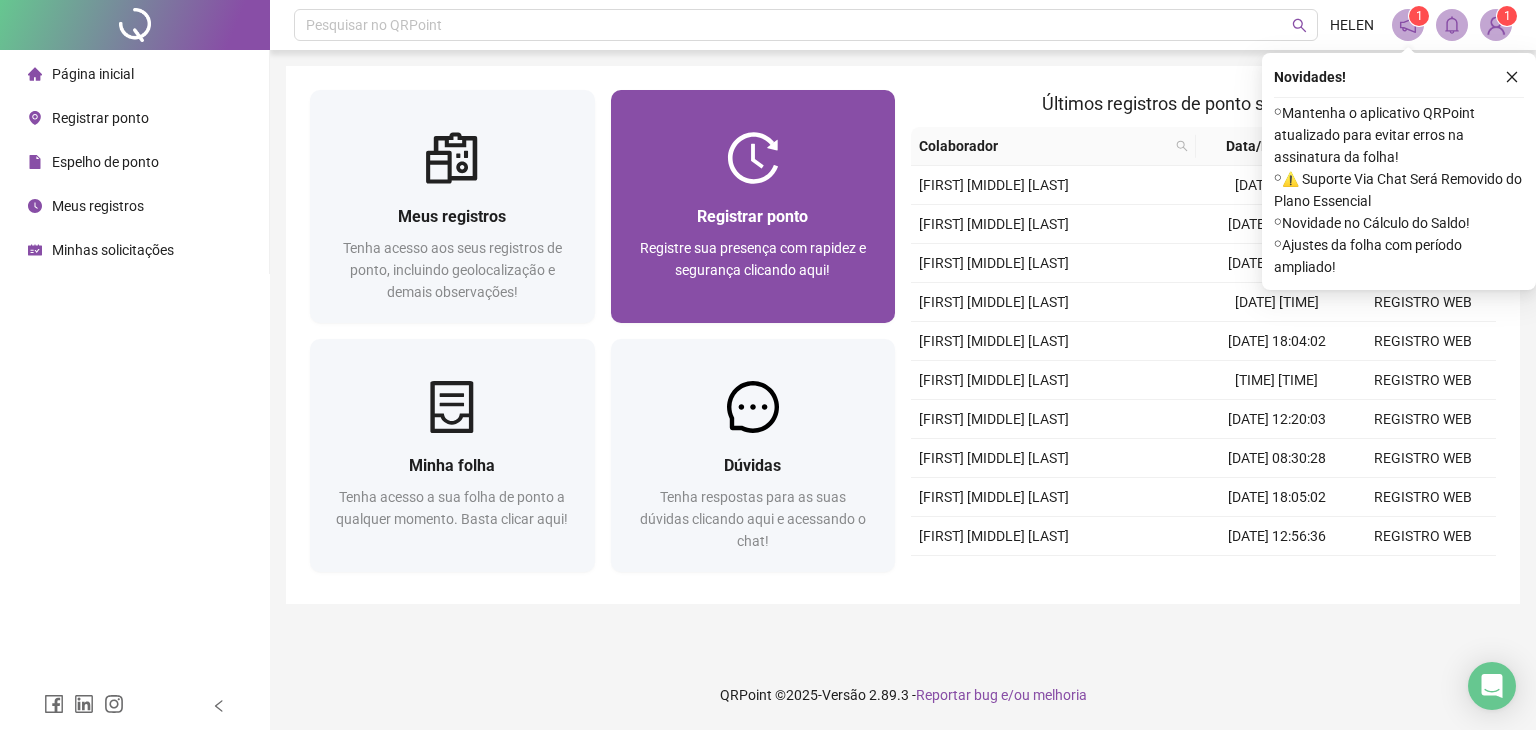 click on "Registre sua presença com rapidez e segurança clicando aqui!" at bounding box center (753, 259) 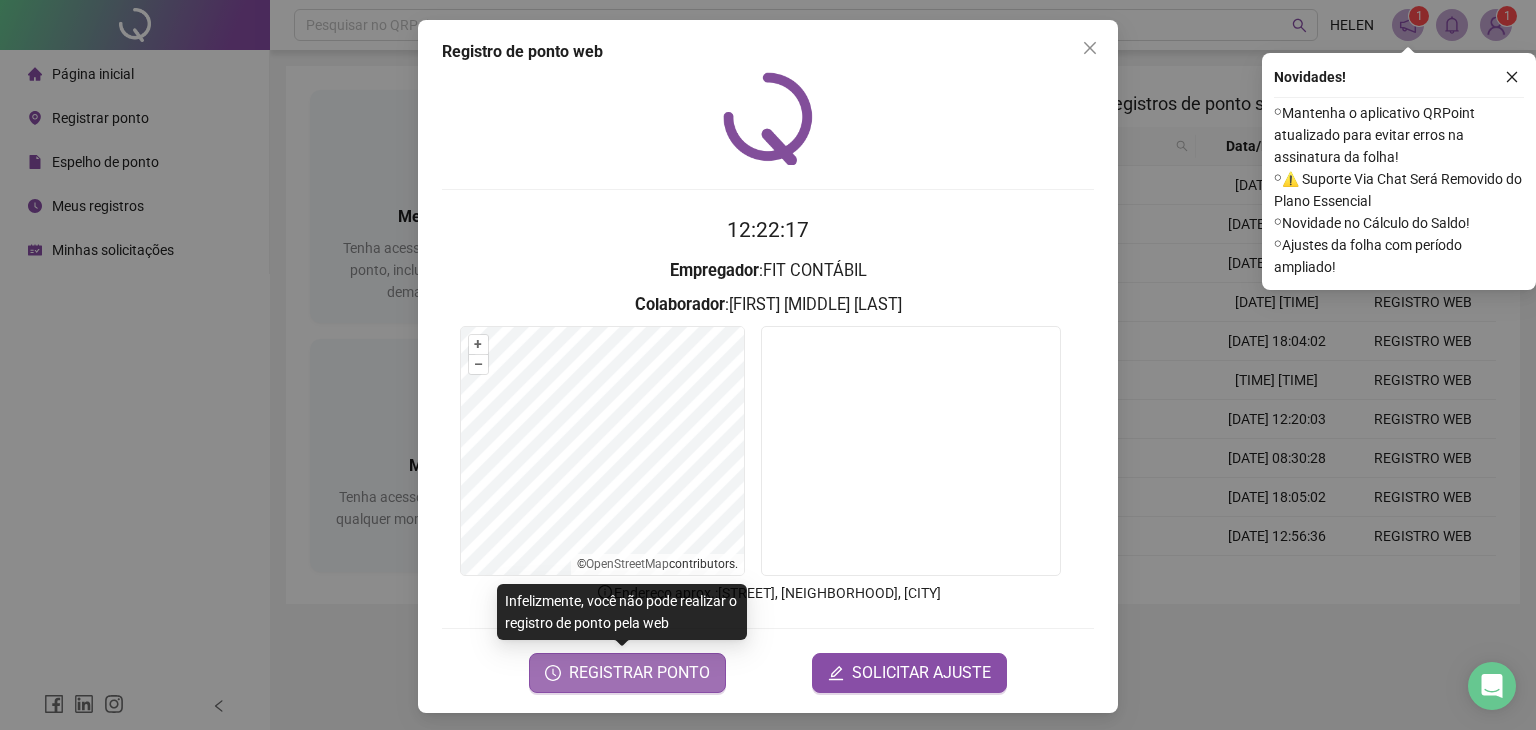 click on "REGISTRAR PONTO" at bounding box center (639, 673) 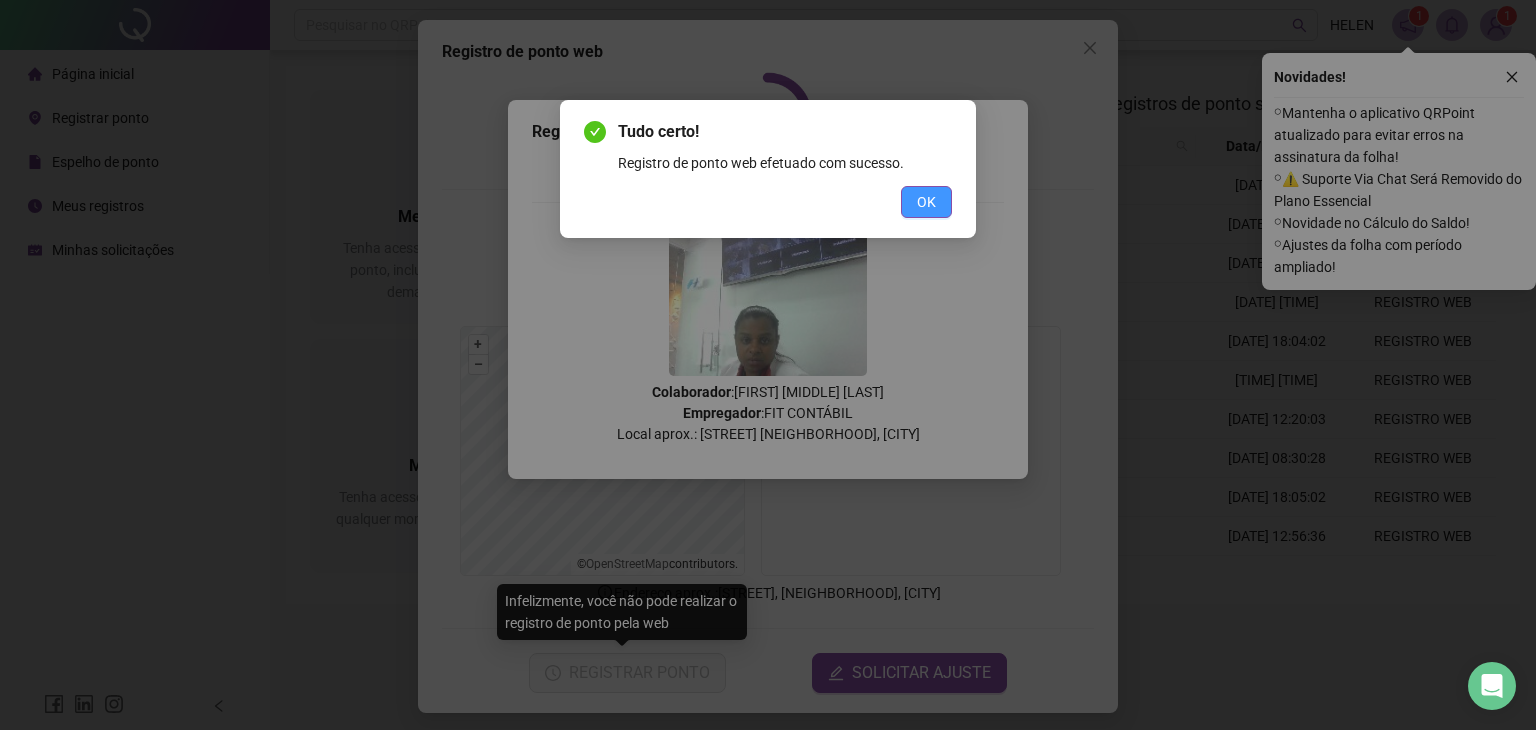 click on "OK" at bounding box center (926, 202) 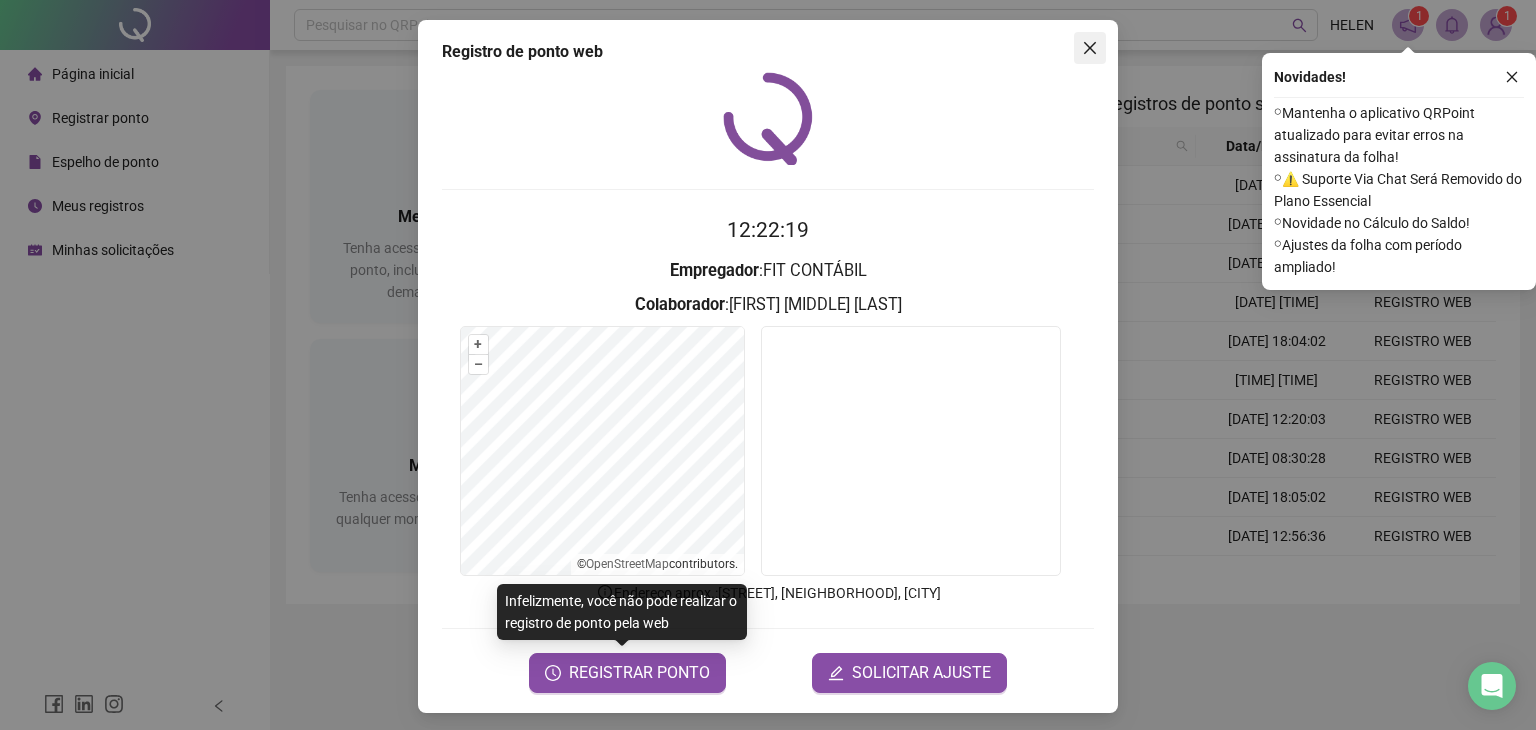 click at bounding box center (1090, 48) 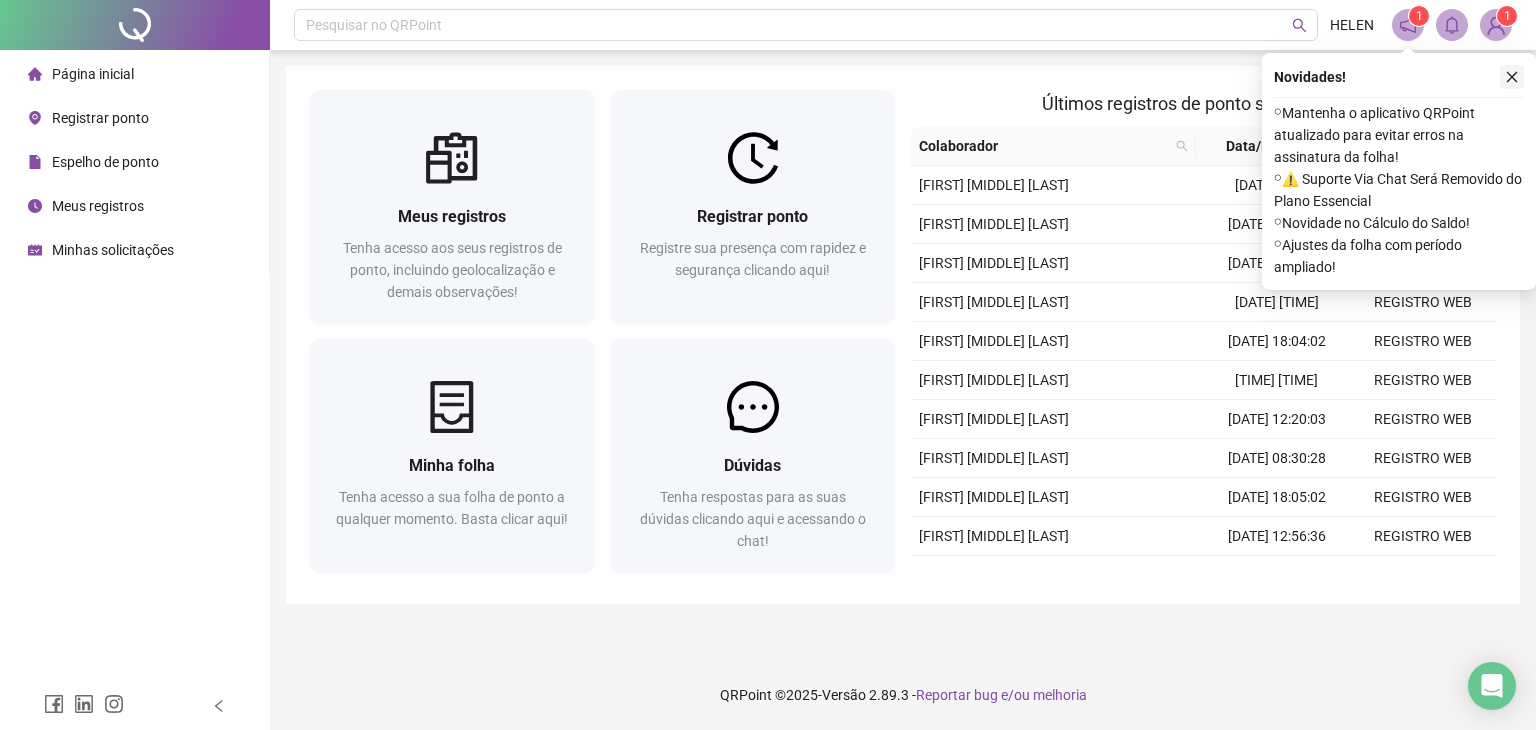 click at bounding box center [1512, 77] 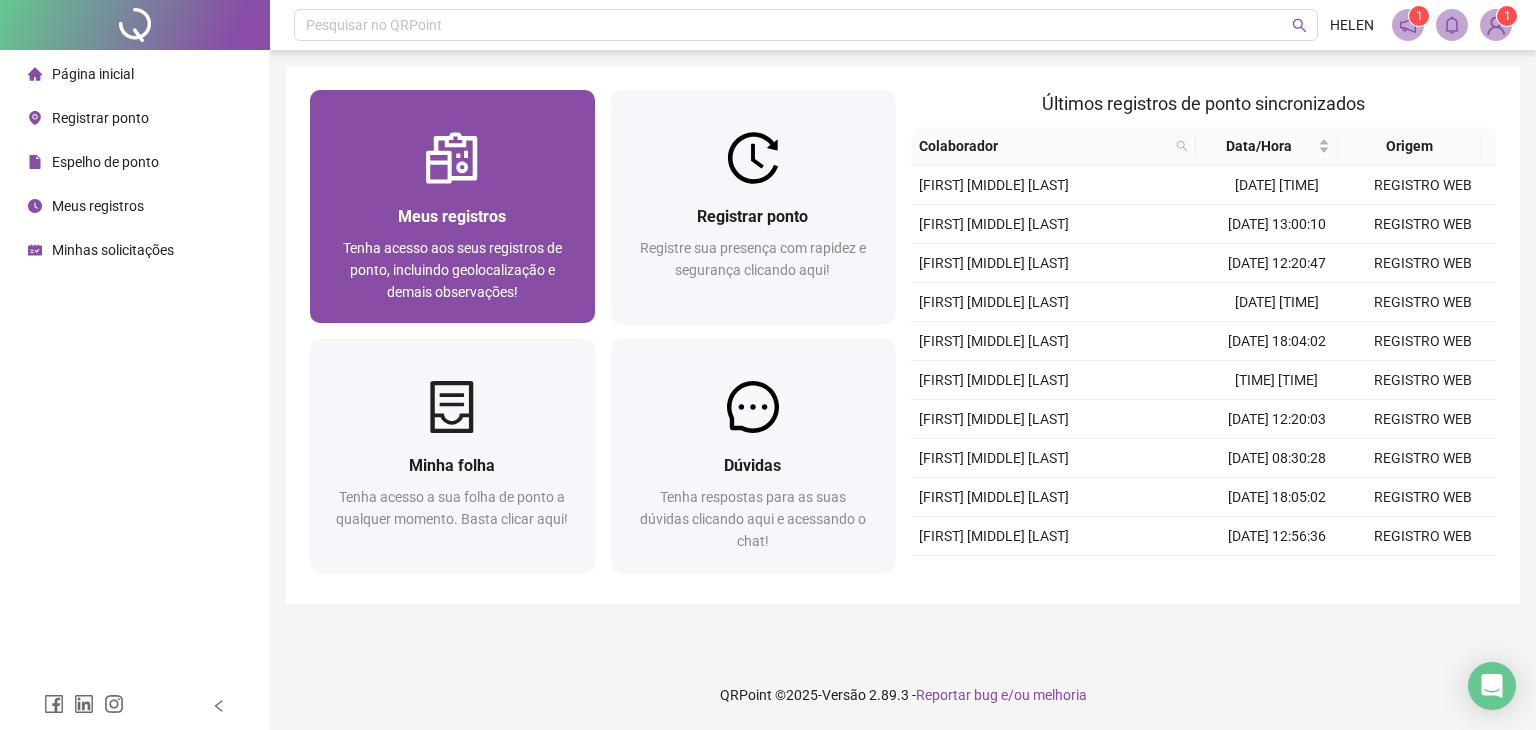 click on "Meus registros" at bounding box center (452, 216) 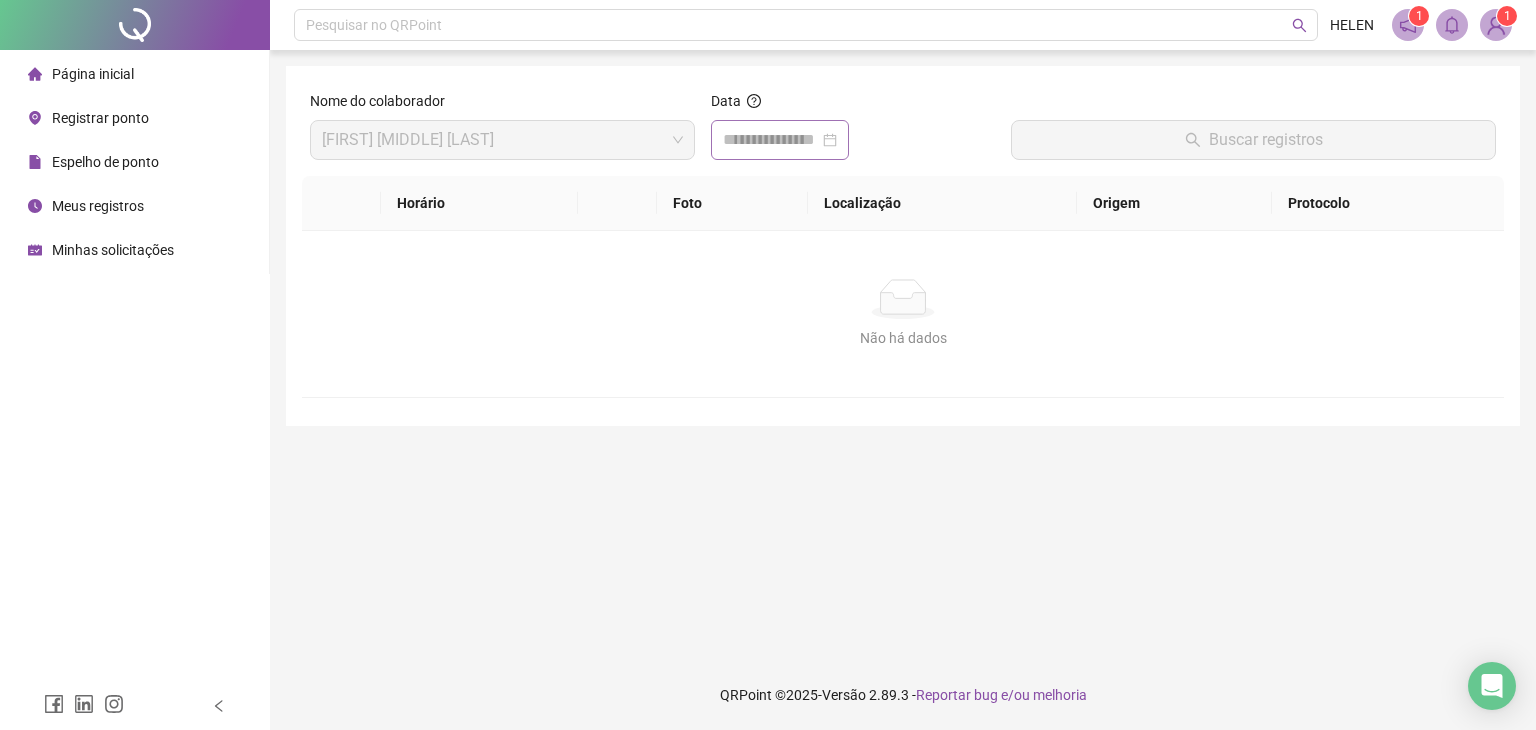 click at bounding box center [780, 140] 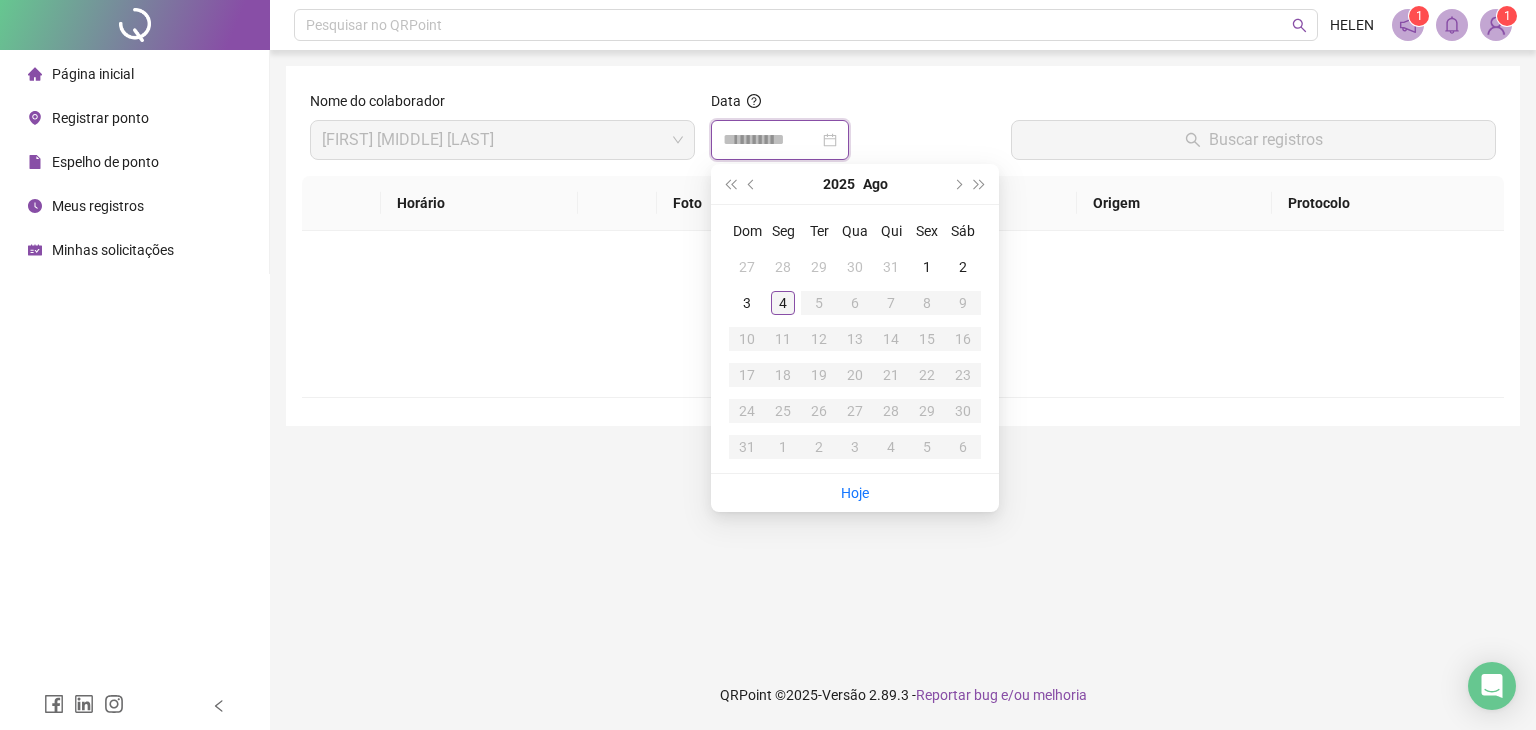 type on "**********" 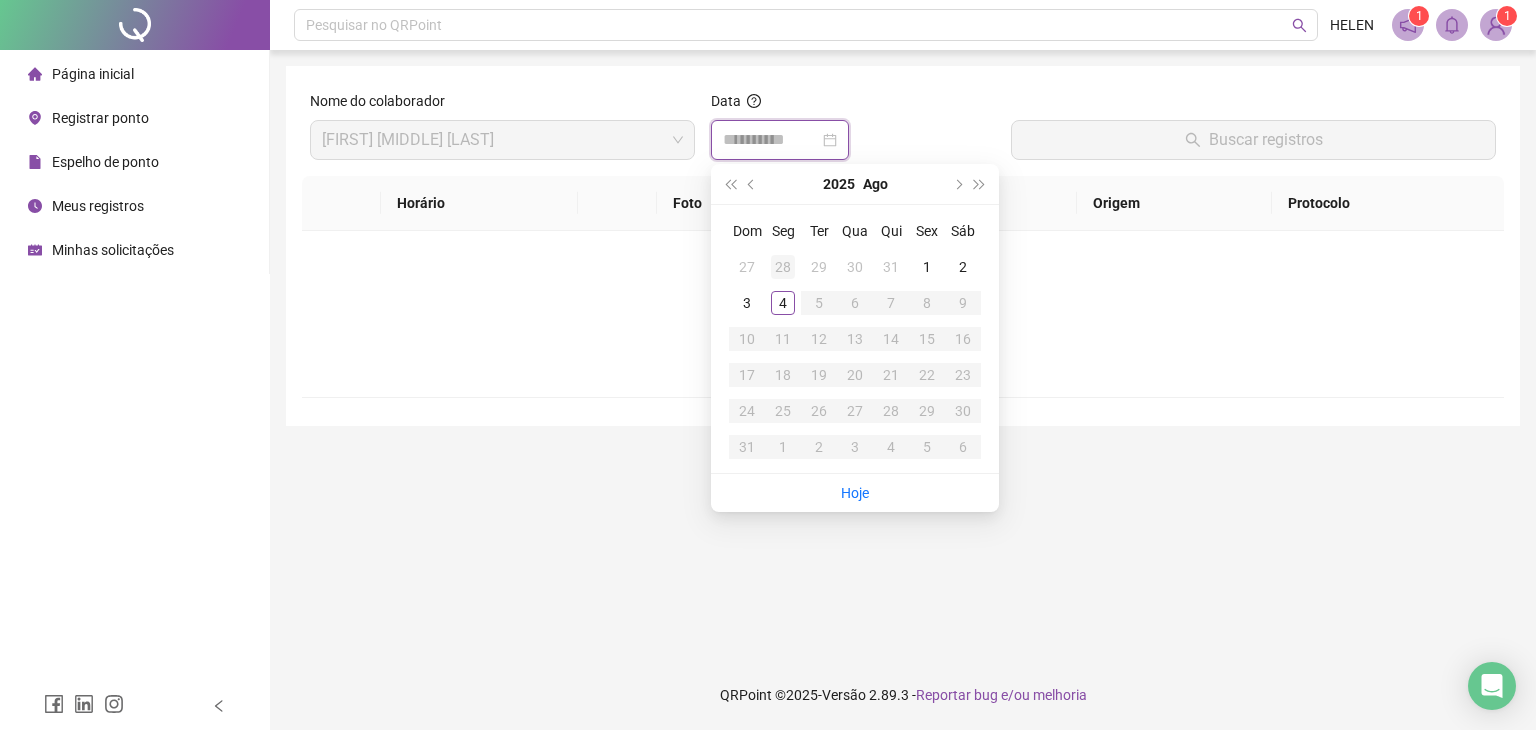 type on "**********" 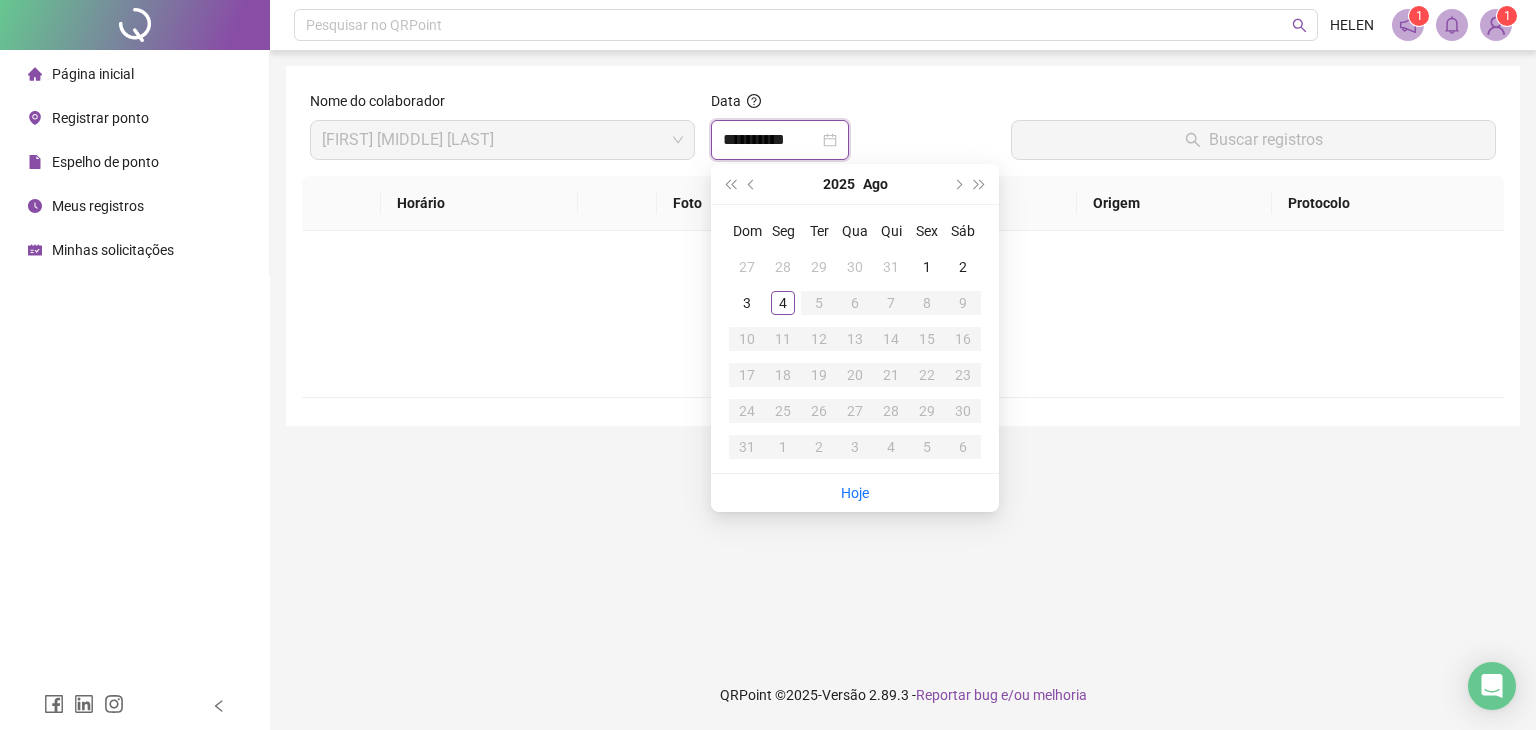type 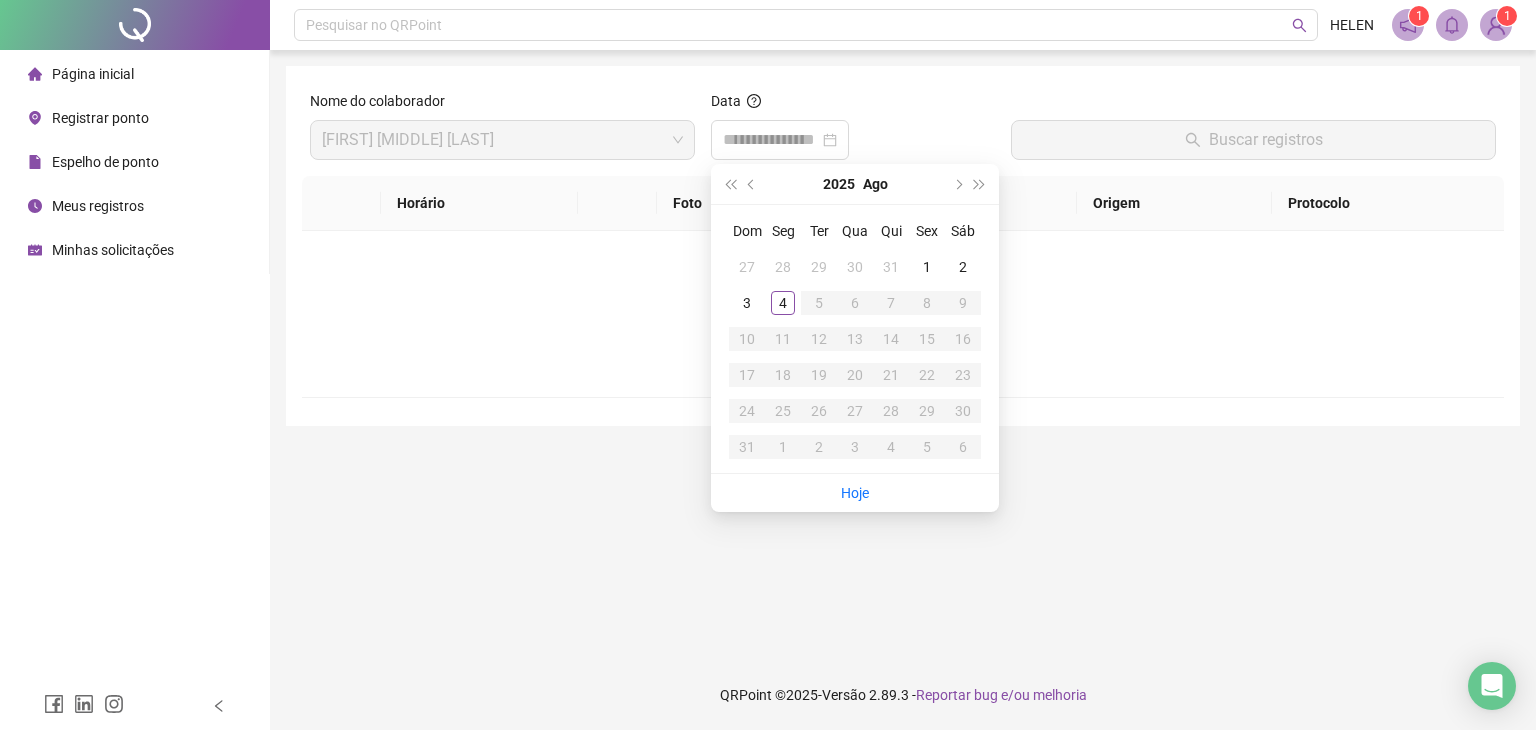 click on "Meus registros" at bounding box center [98, 206] 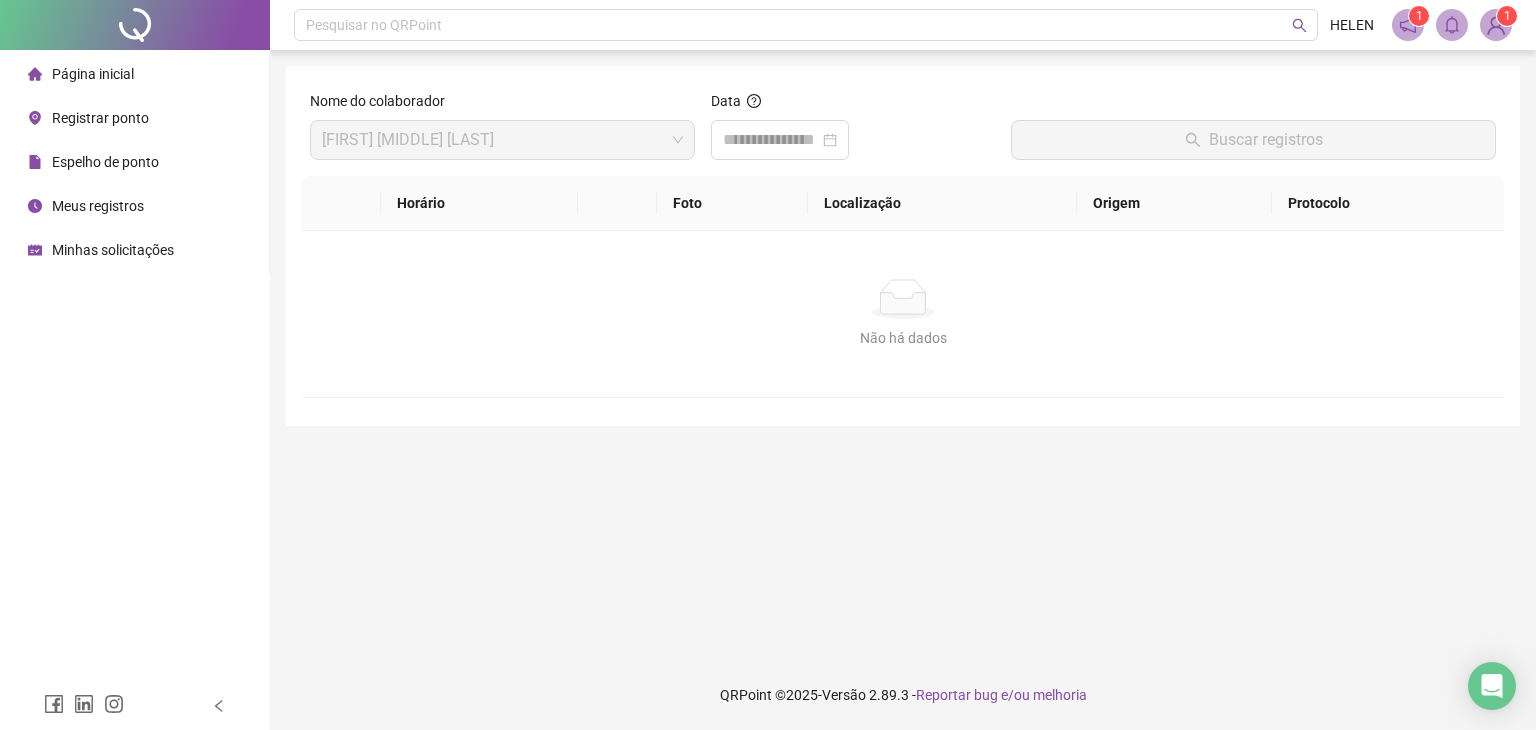 click on "Meus registros" at bounding box center [98, 206] 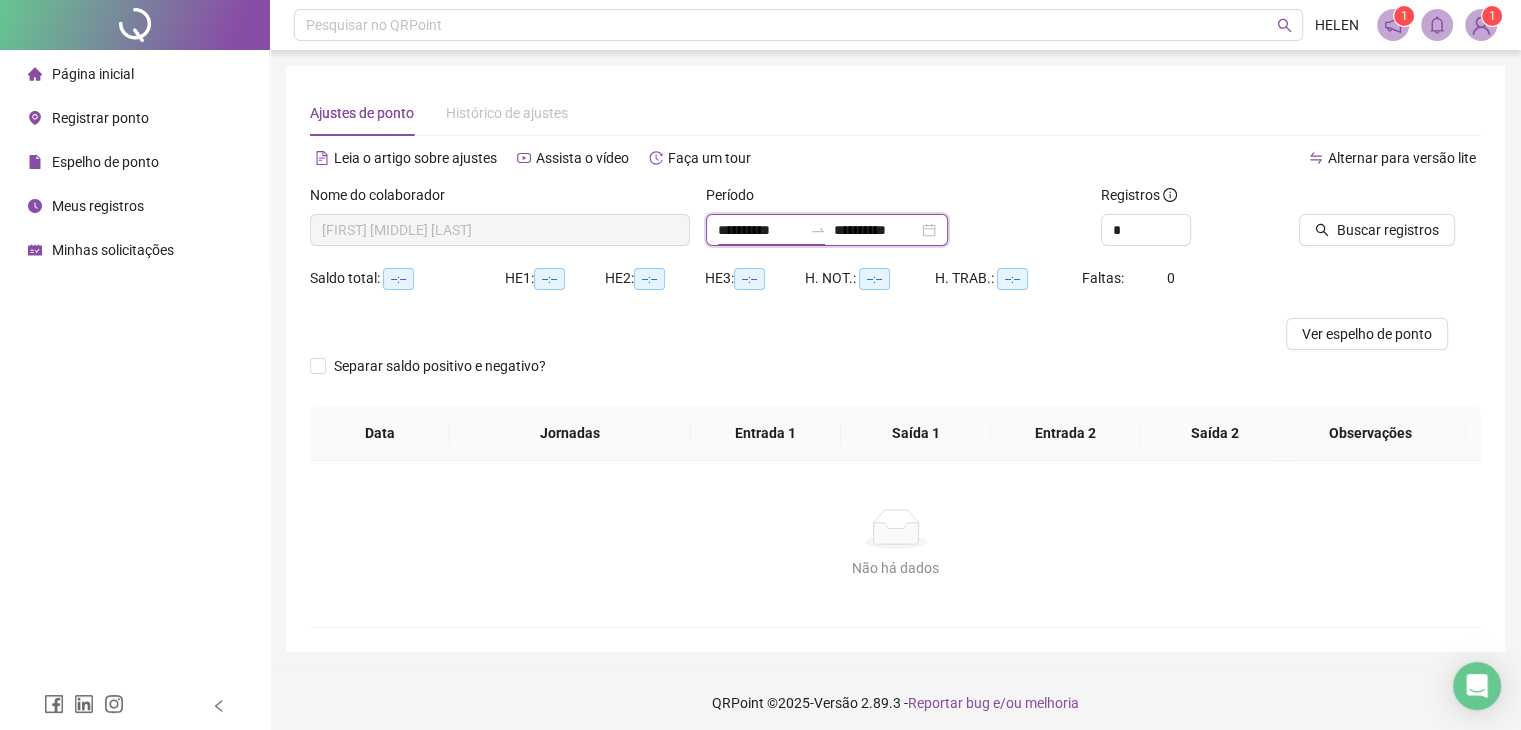 click on "**********" at bounding box center (760, 230) 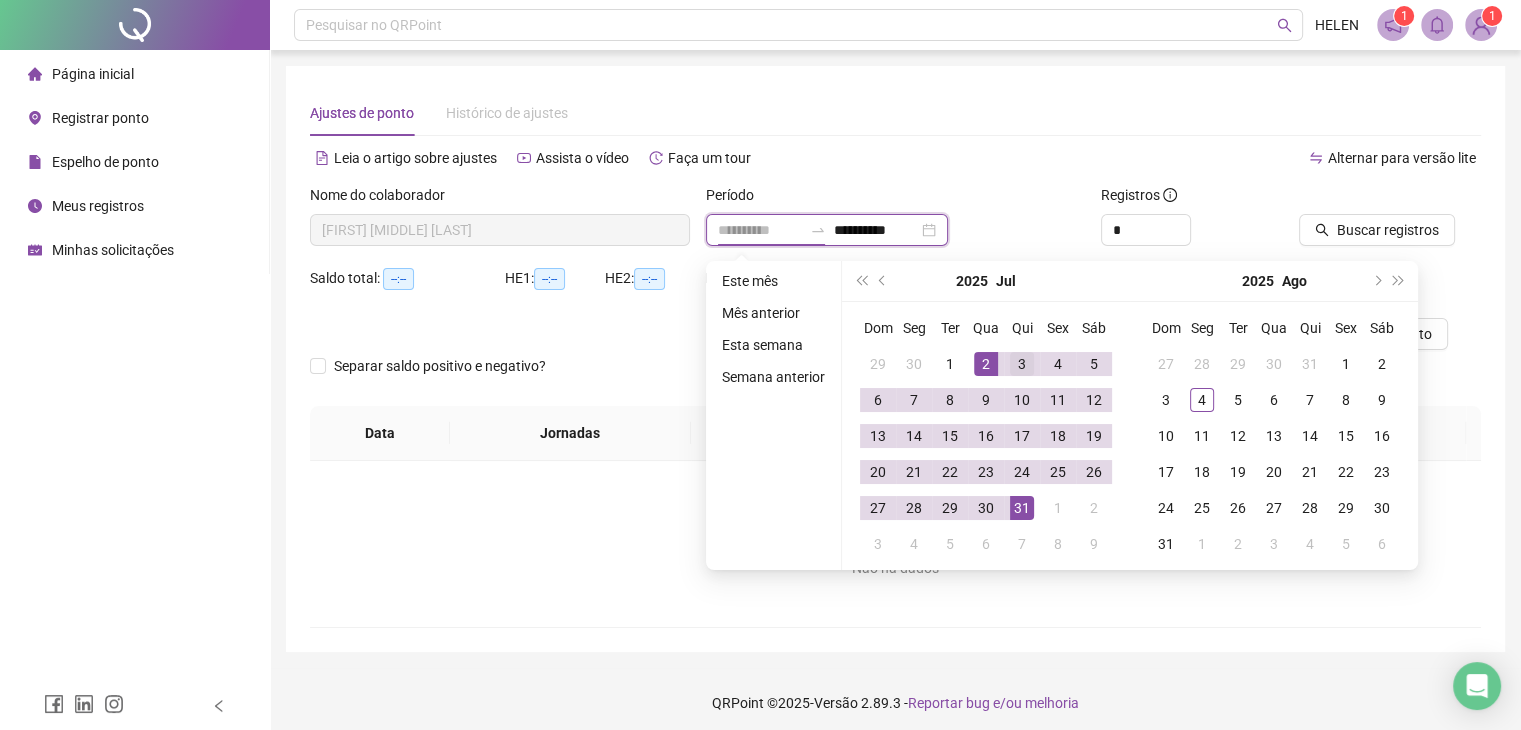type on "**********" 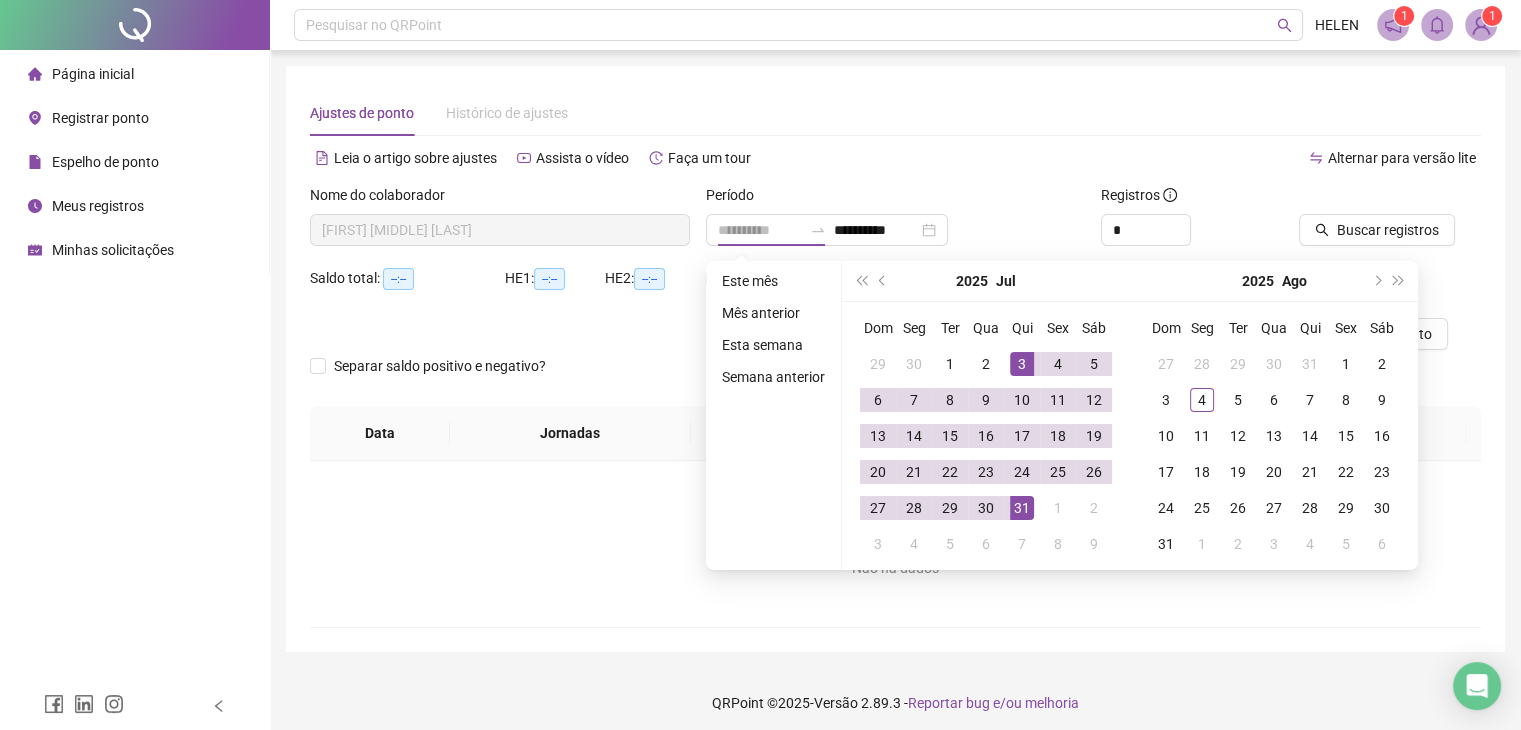 click on "3" at bounding box center [1022, 364] 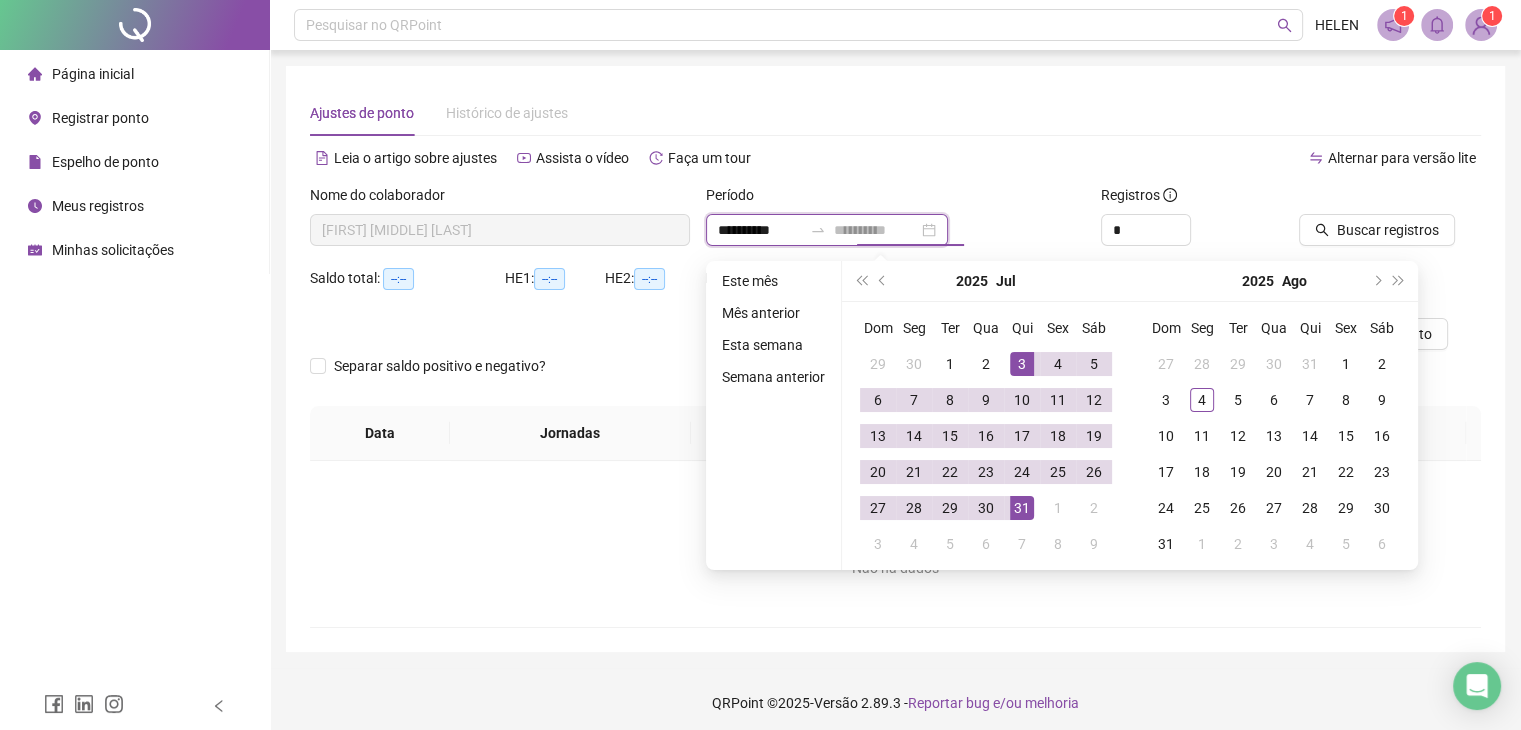 type on "**********" 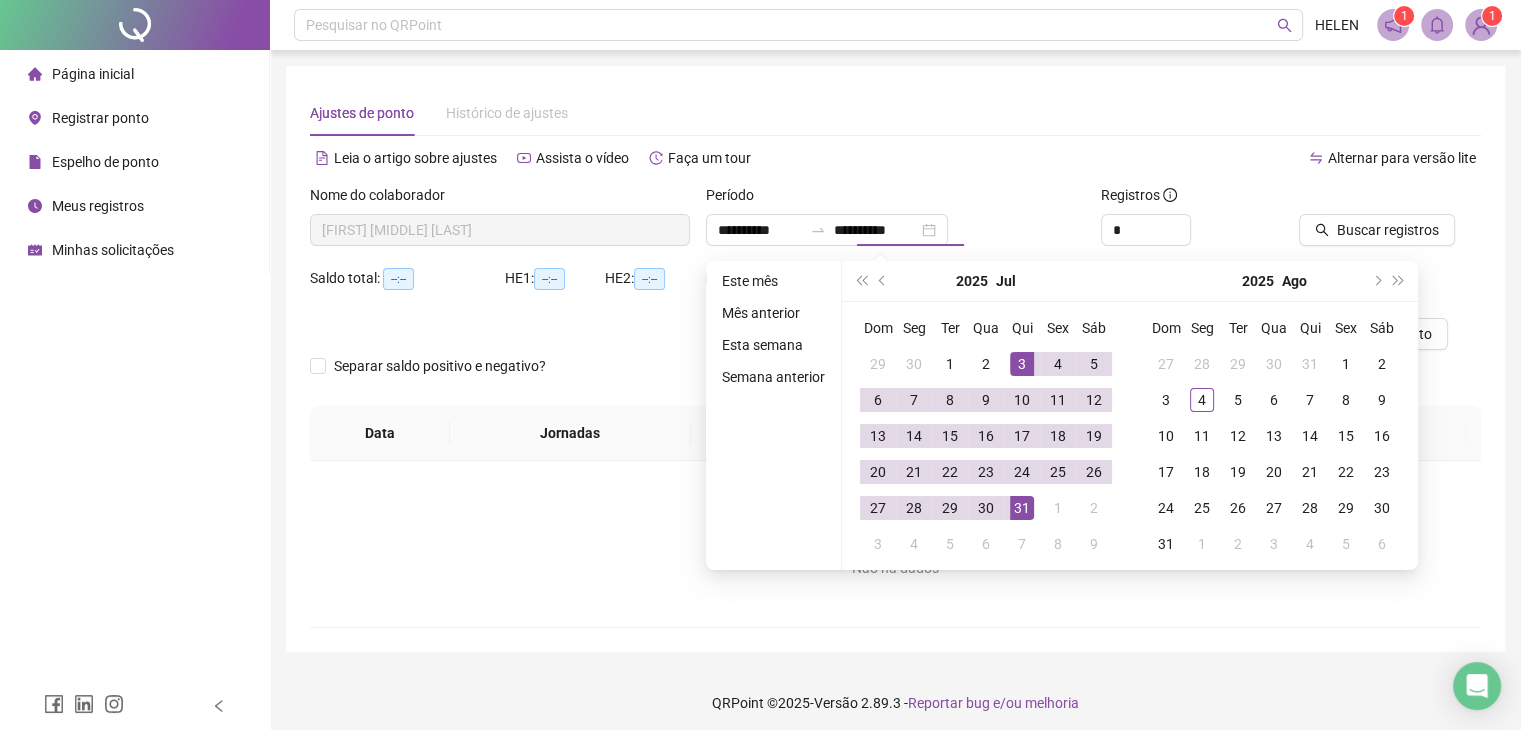 click on "**********" at bounding box center (896, 230) 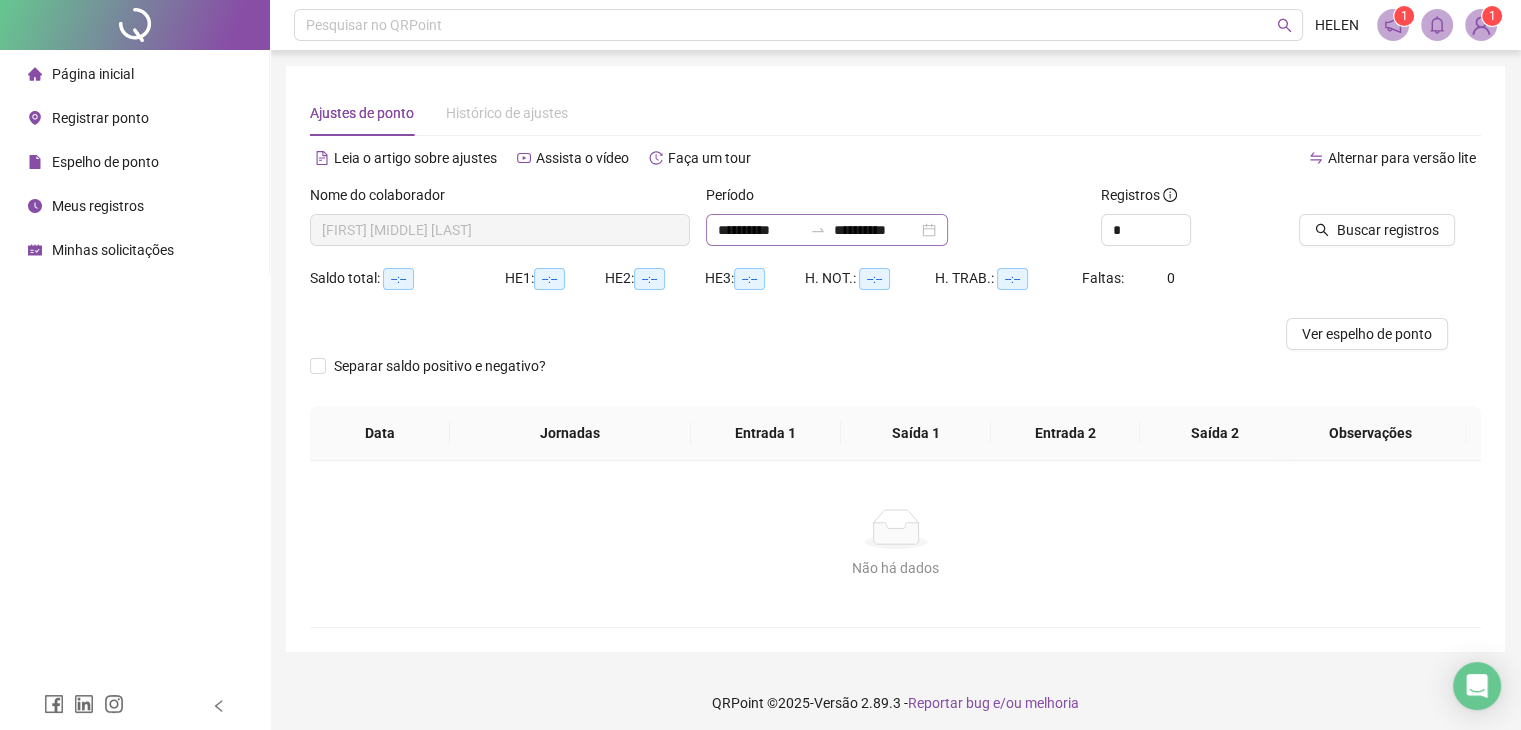 click on "**********" at bounding box center [827, 230] 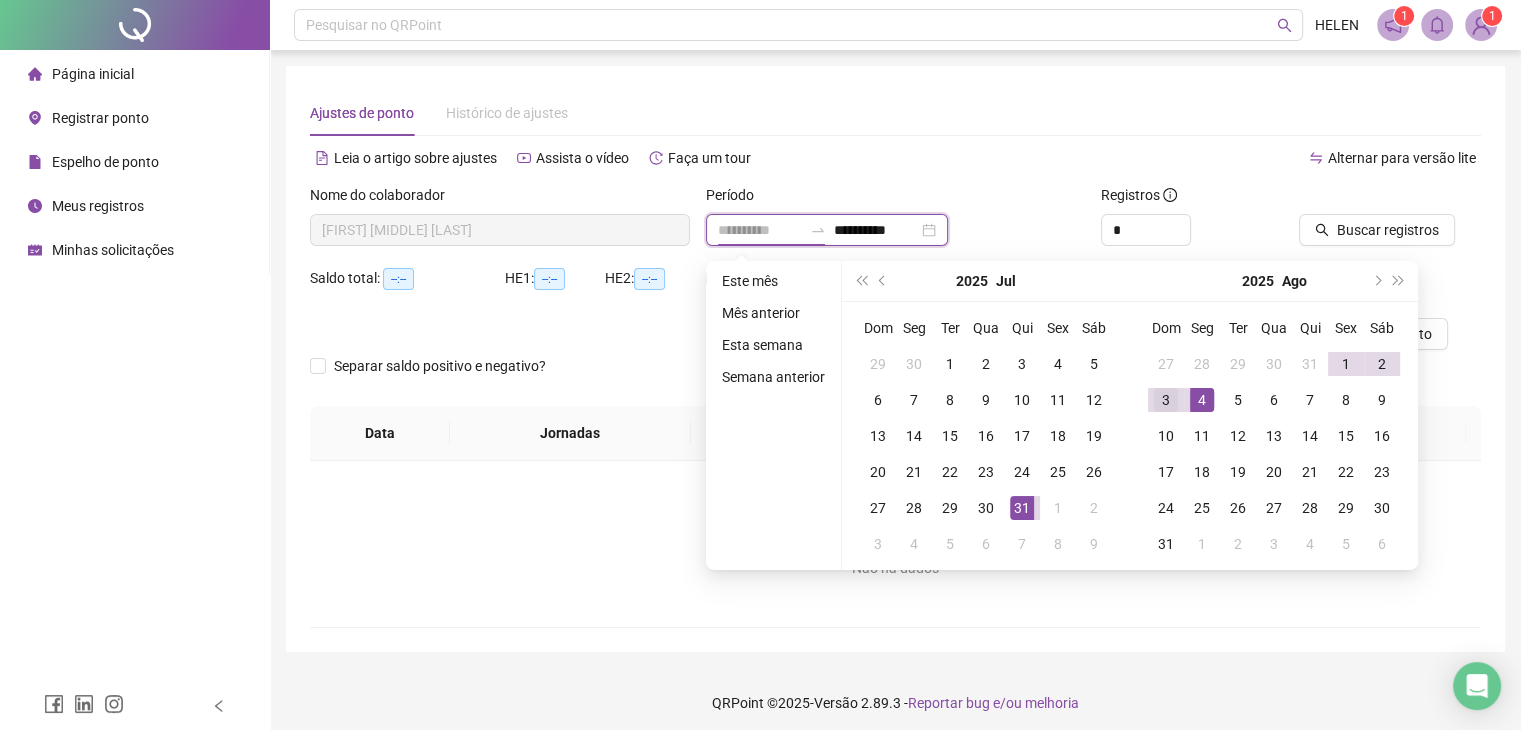 type on "**********" 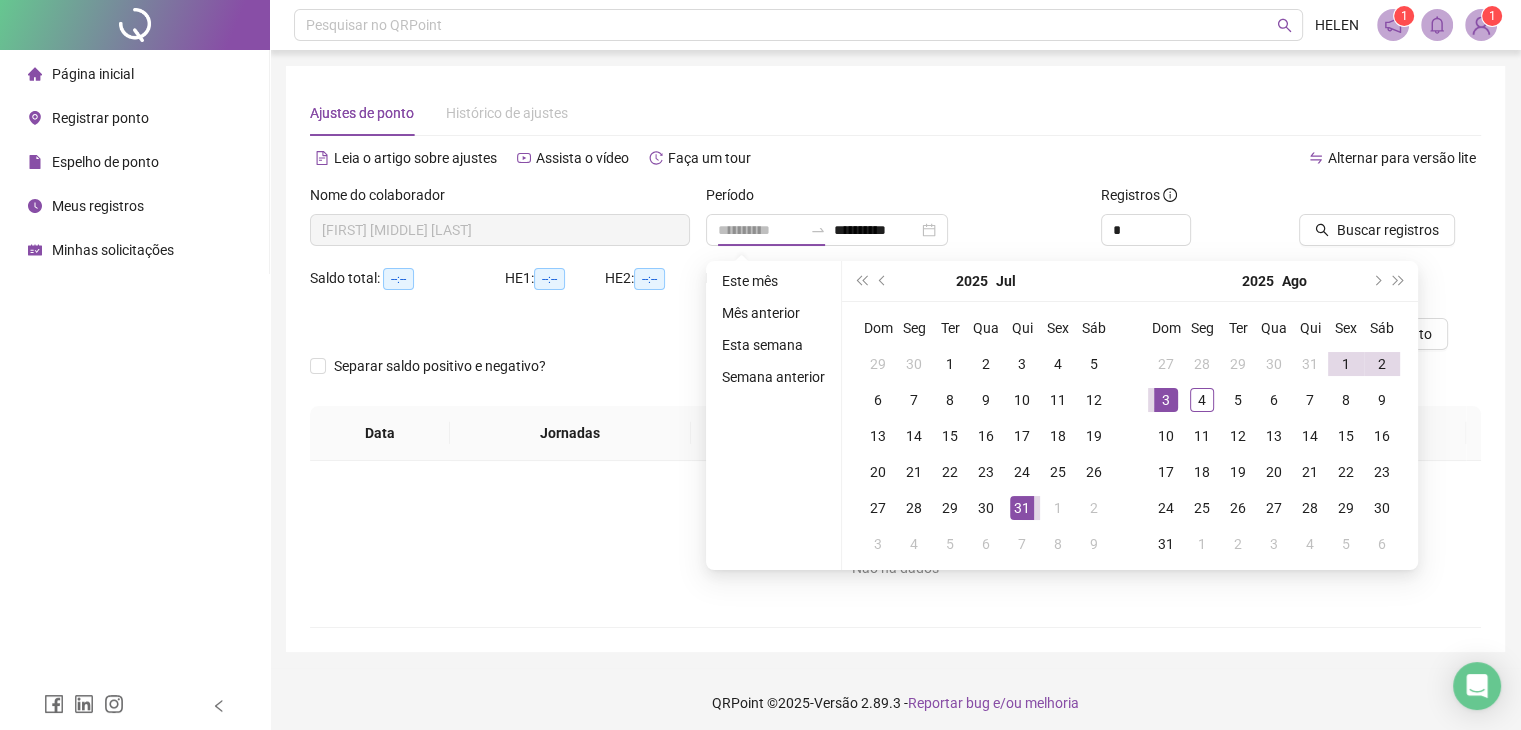 click on "3" at bounding box center (1166, 400) 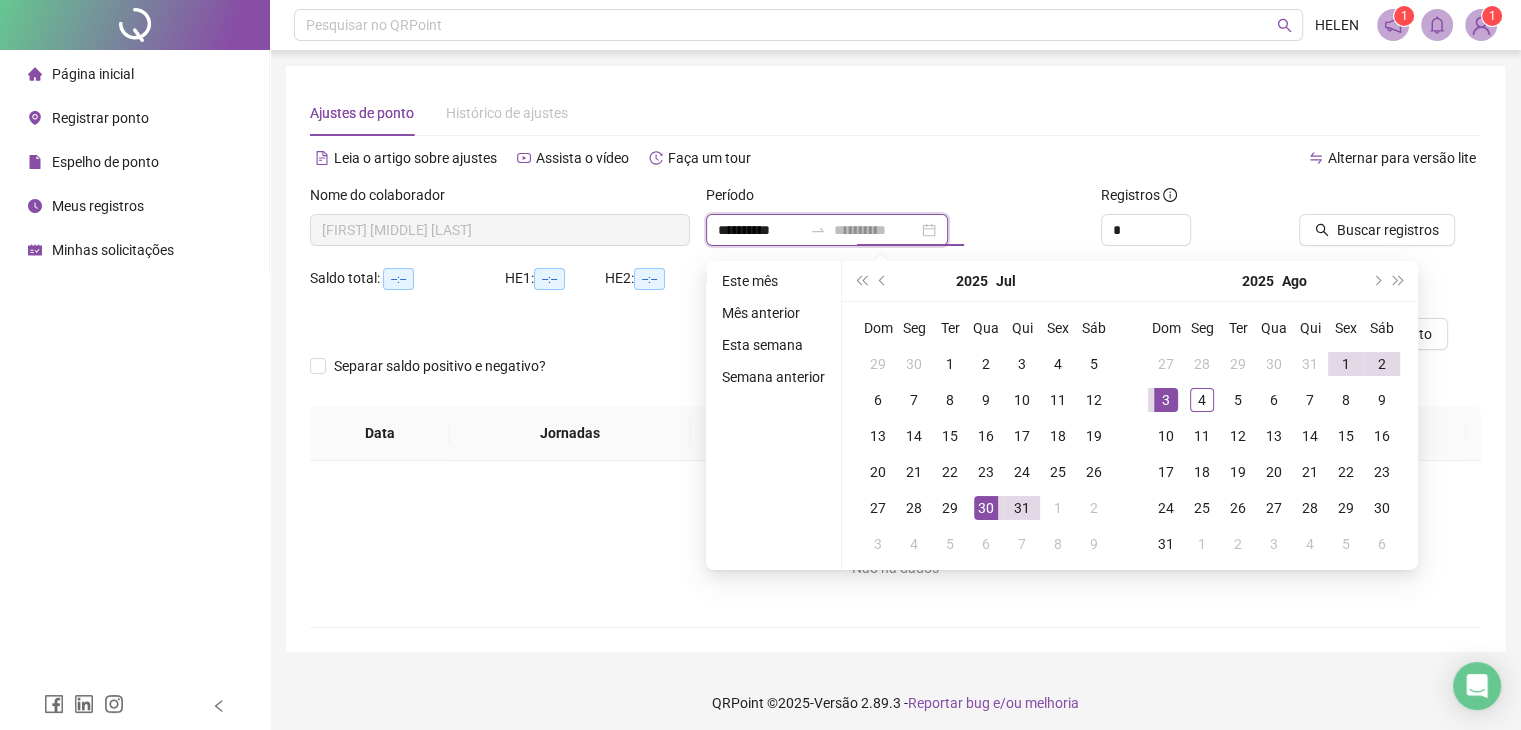 type on "**********" 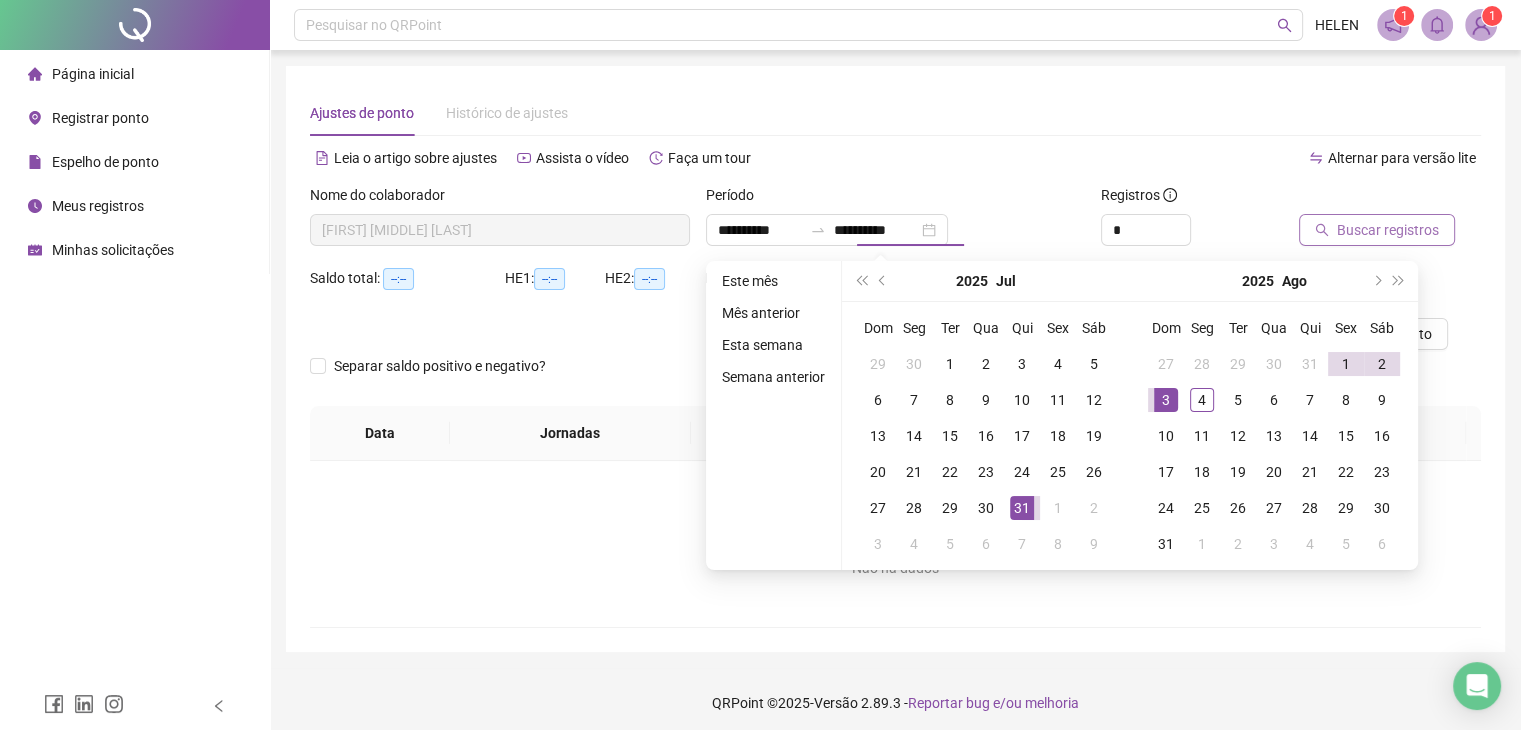 type on "**********" 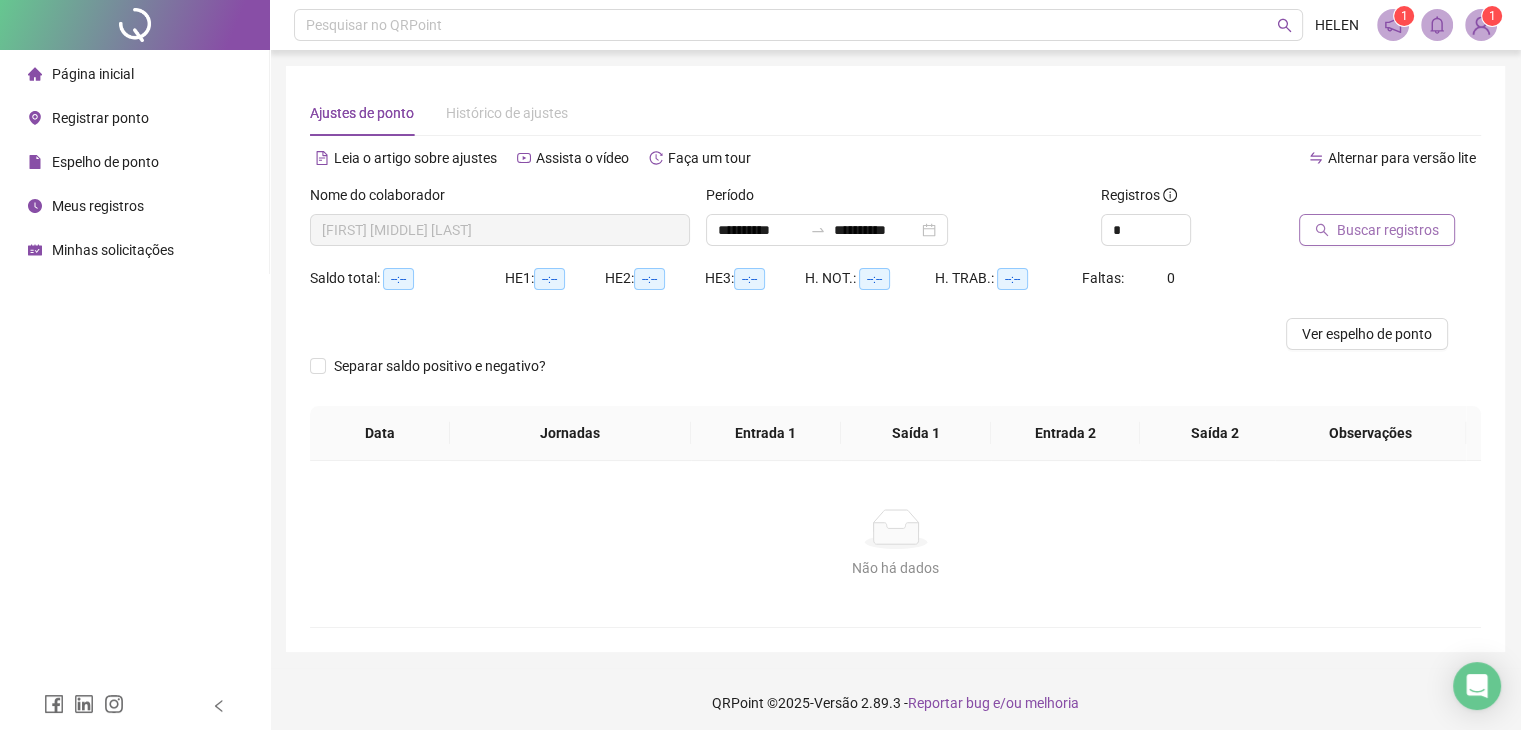 click on "Buscar registros" at bounding box center (1388, 230) 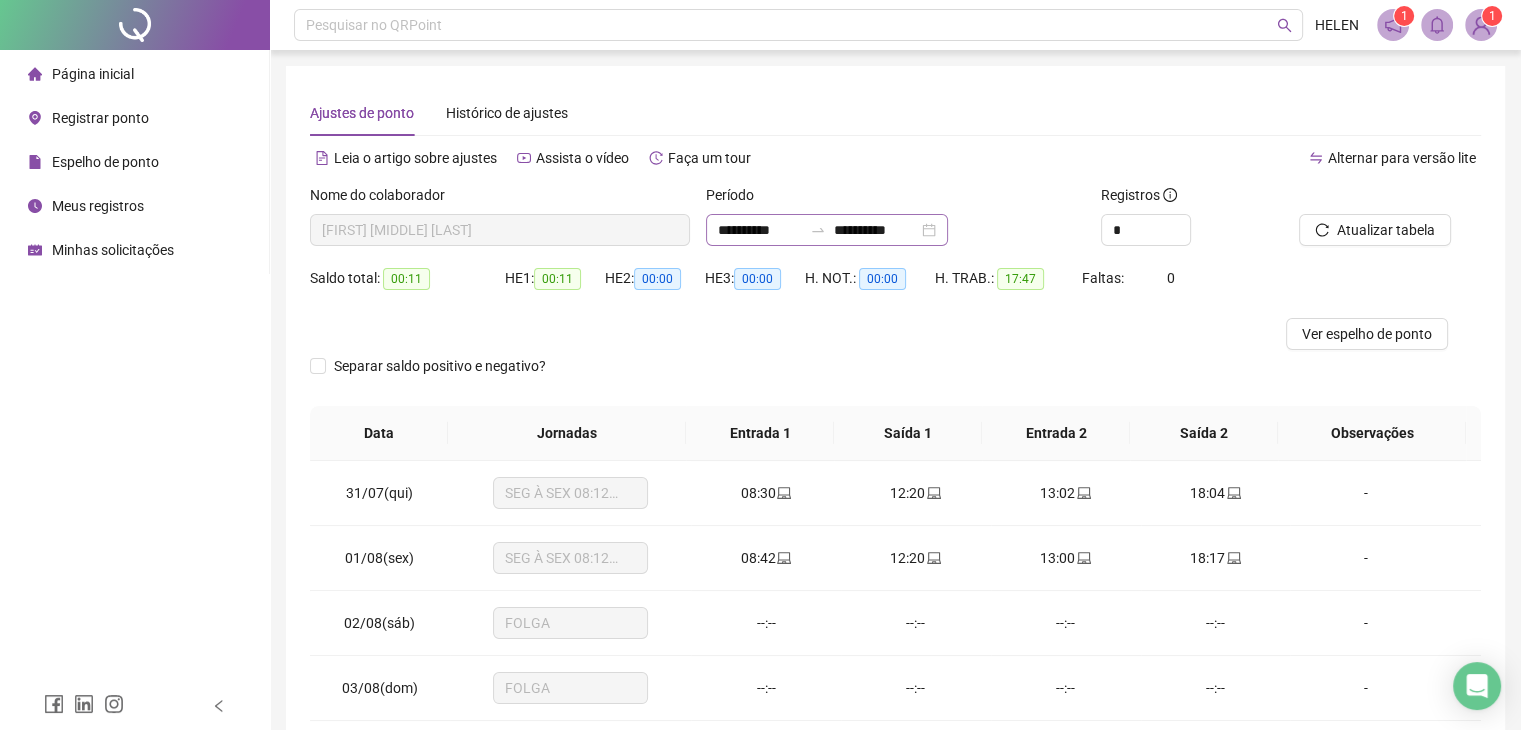 click on "**********" at bounding box center [827, 230] 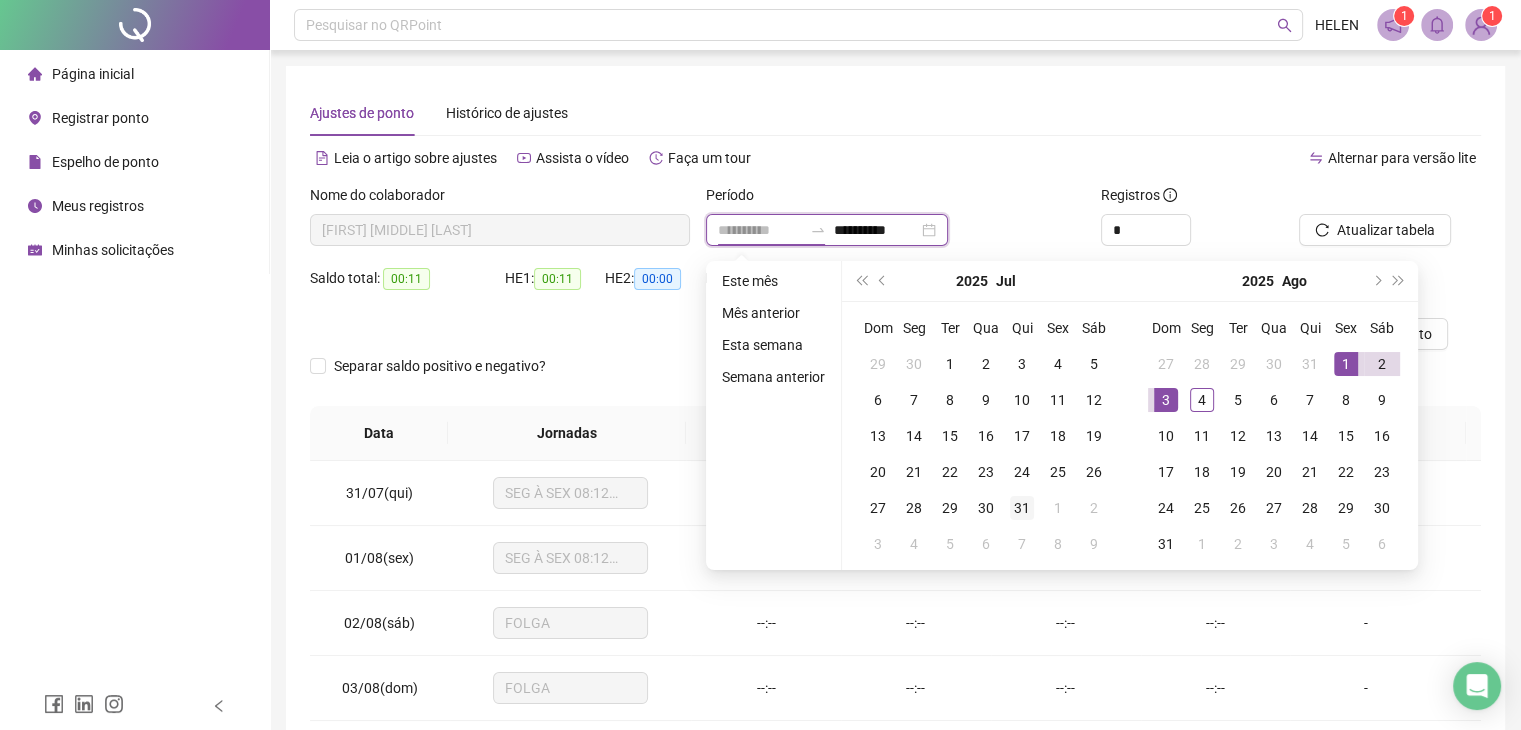 type on "**********" 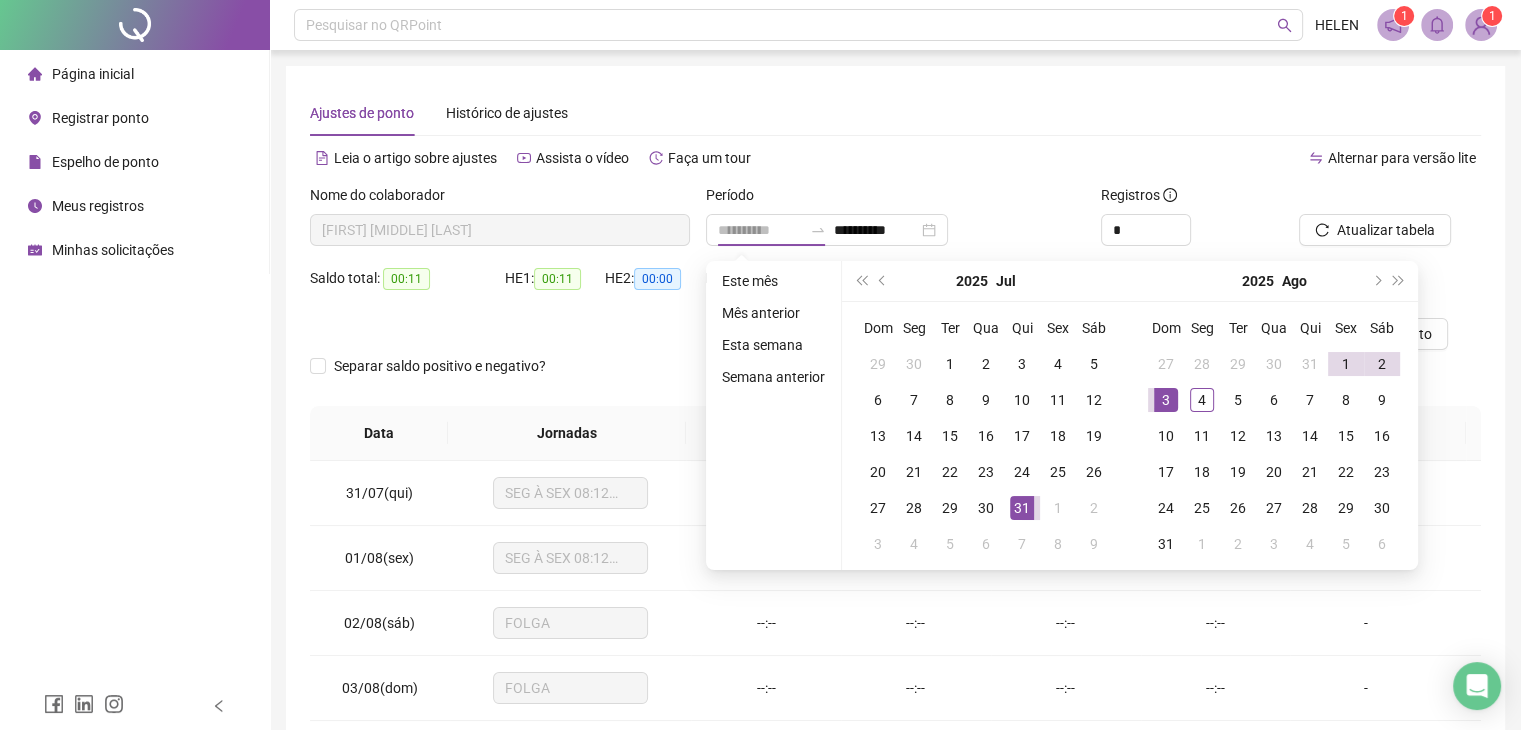click on "31" at bounding box center (1022, 508) 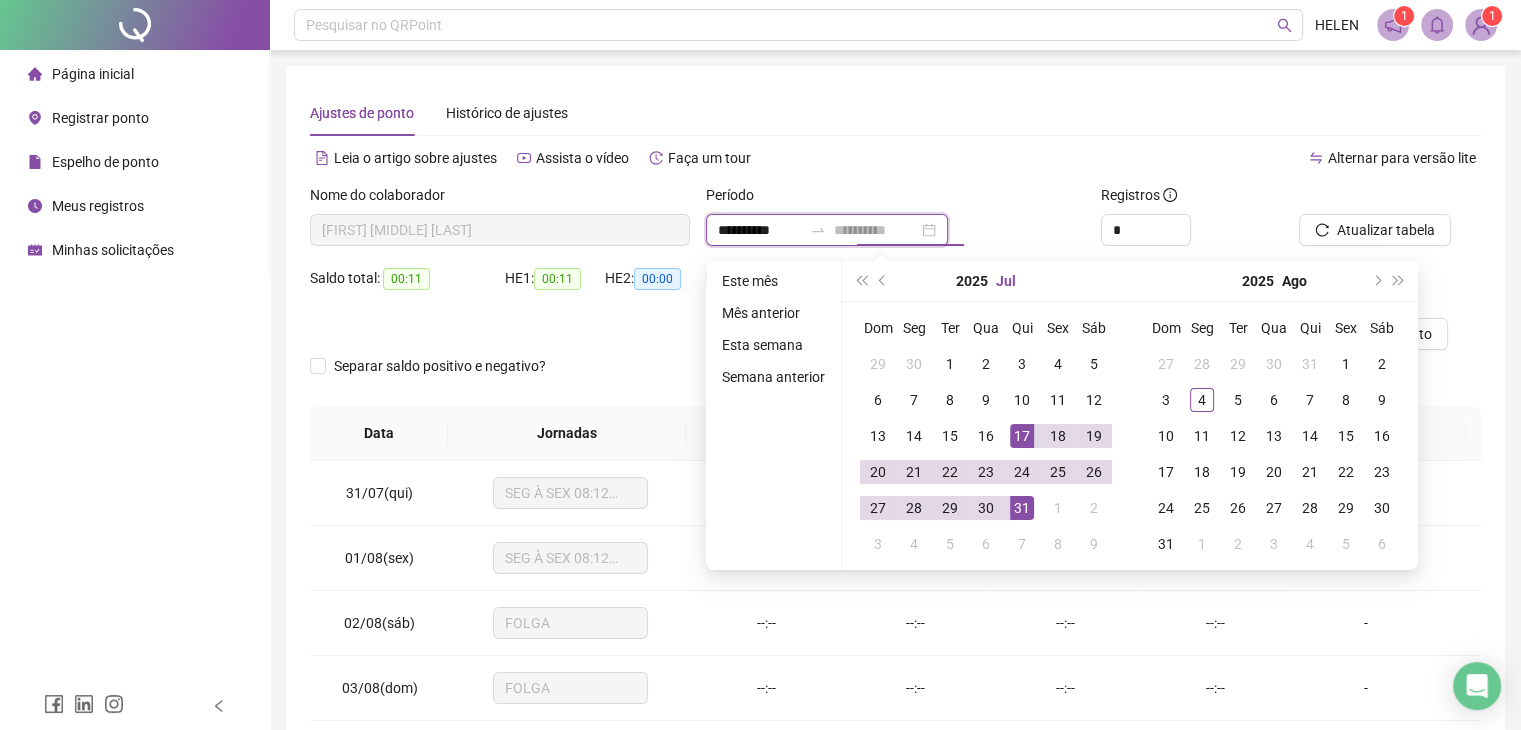 type on "**********" 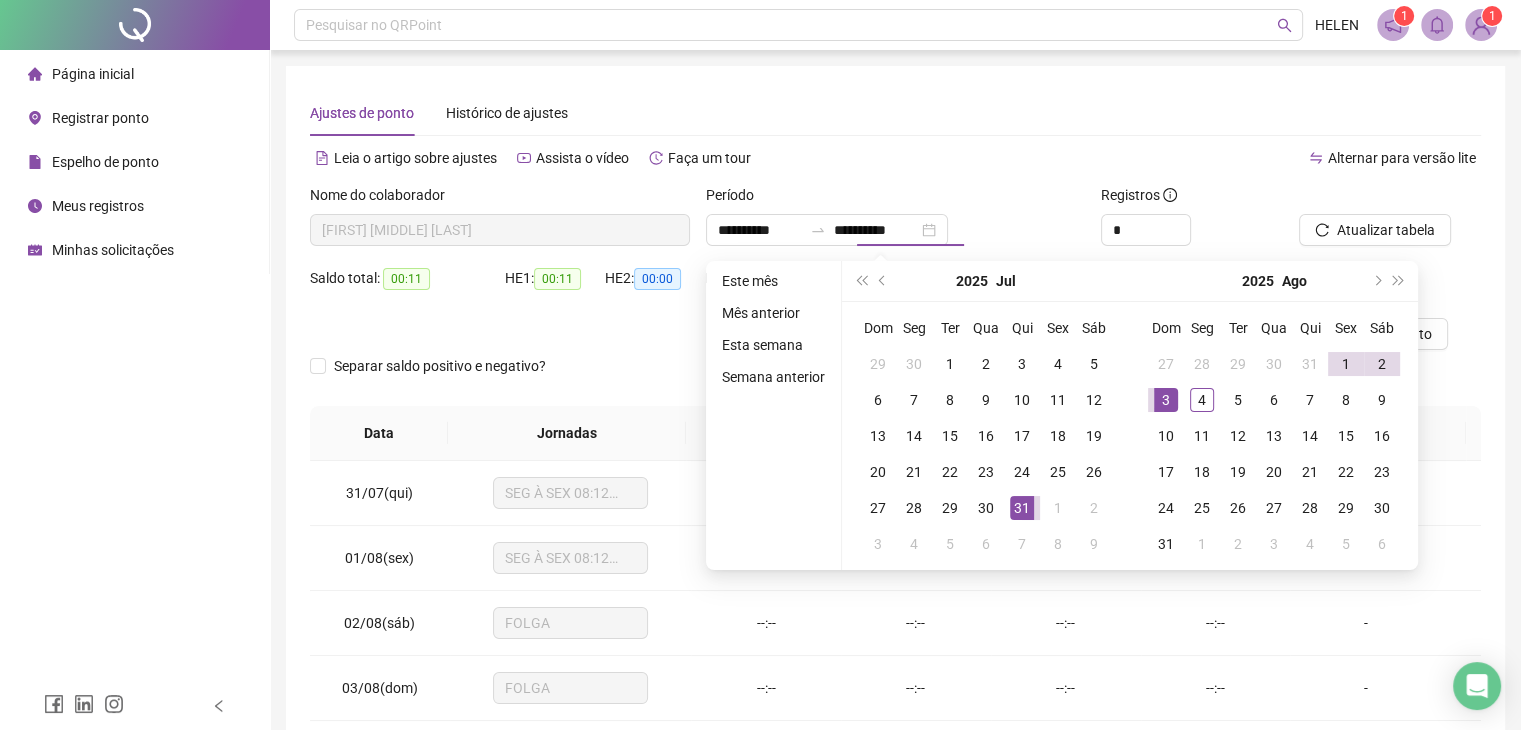click on "Alternar para versão lite" at bounding box center [1189, 158] 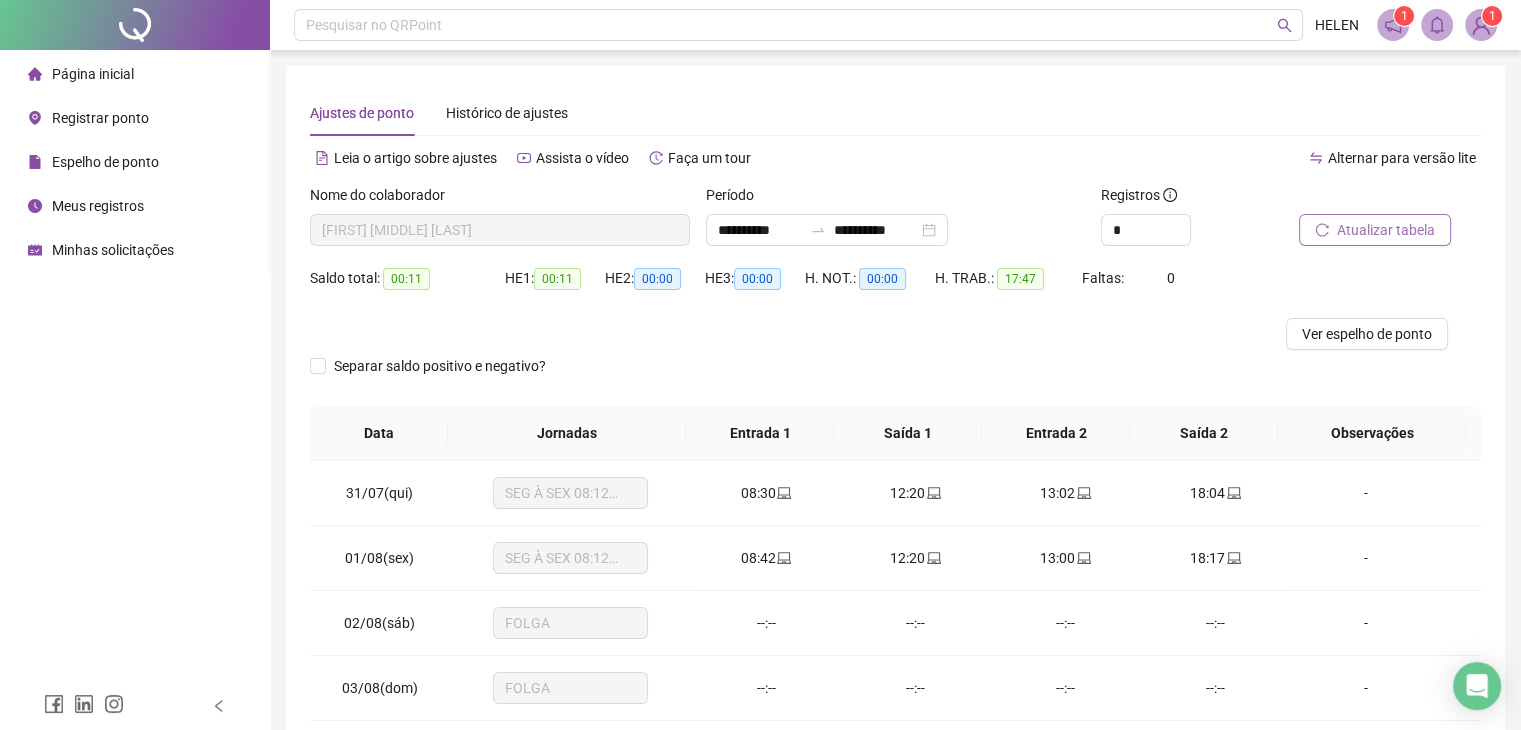 click 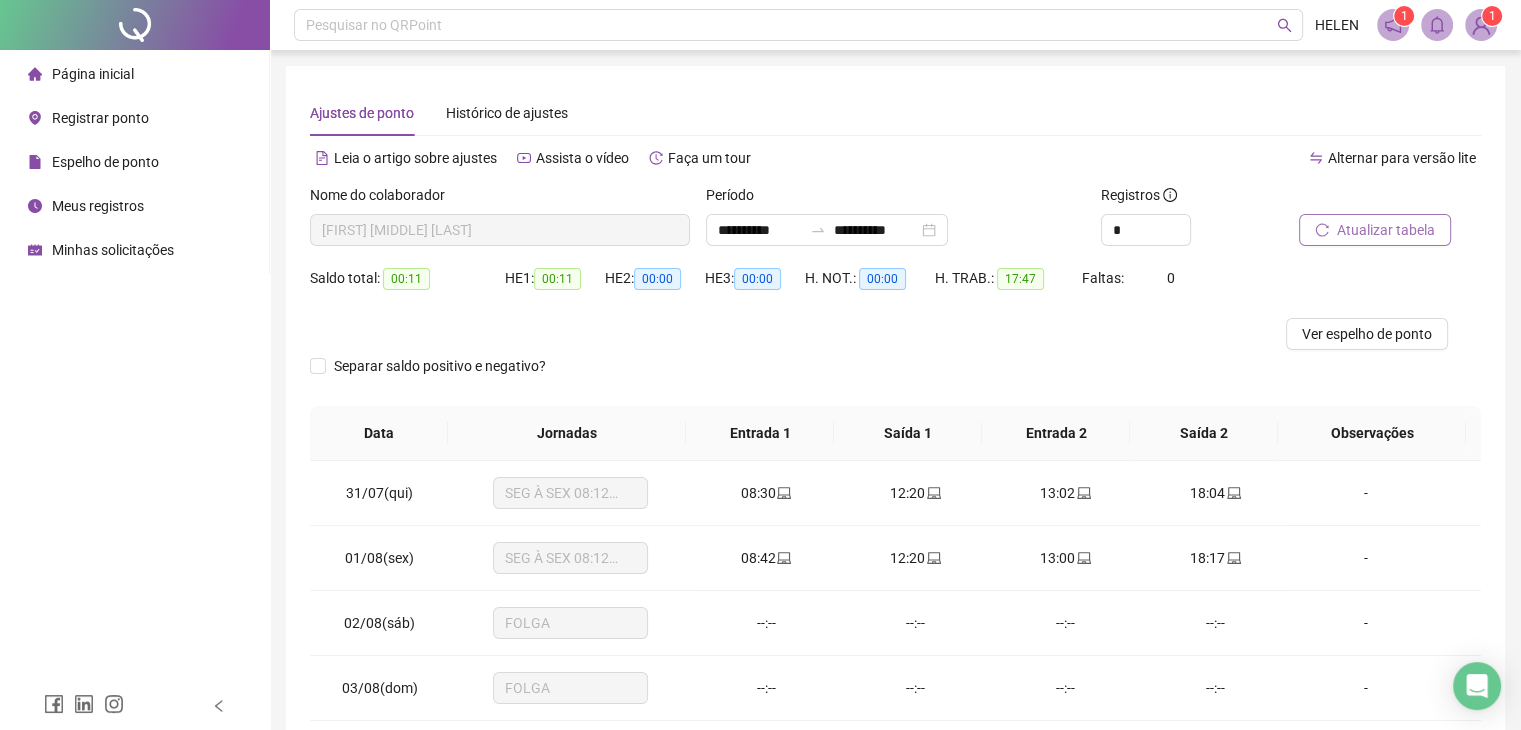 click on "Atualizar tabela" at bounding box center [1375, 230] 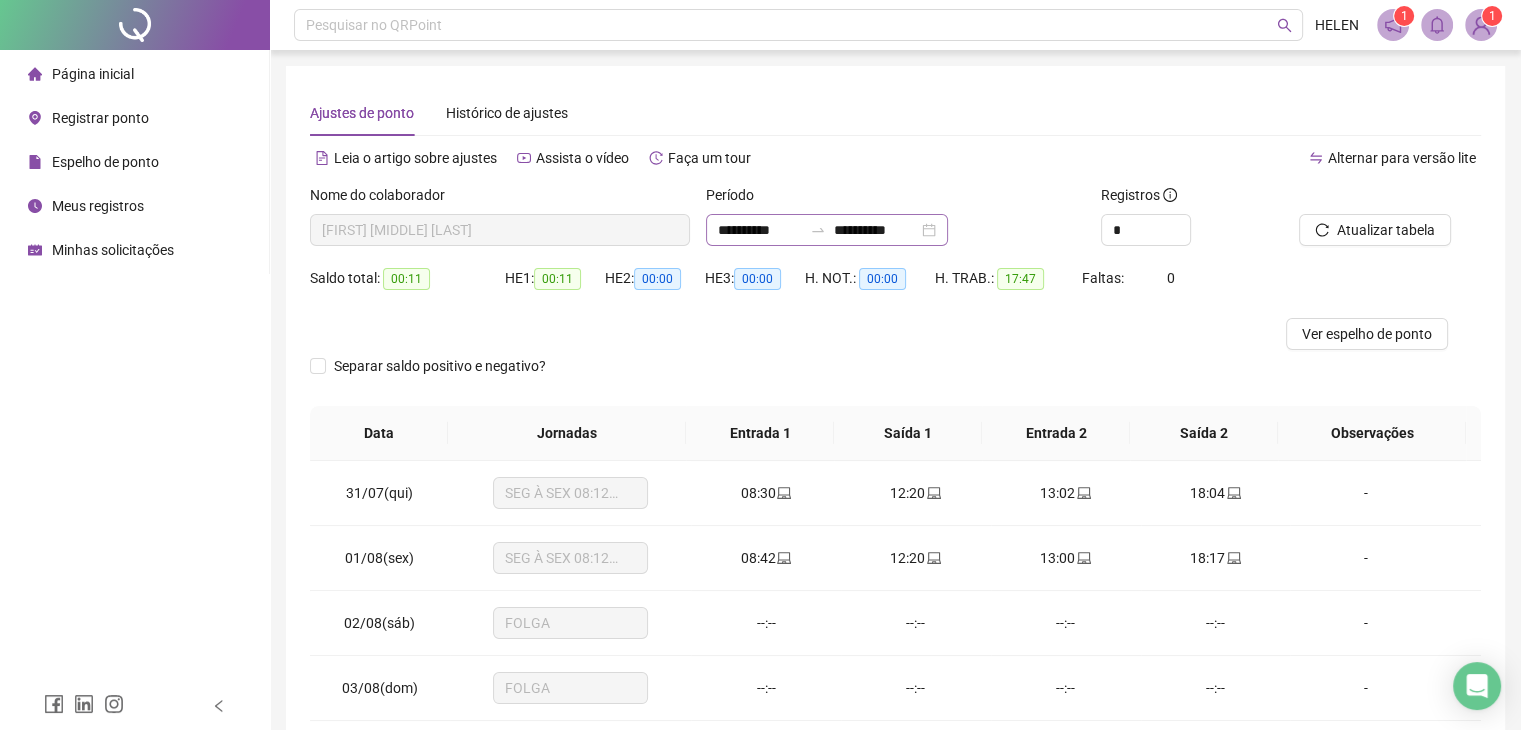 click on "**********" at bounding box center [827, 230] 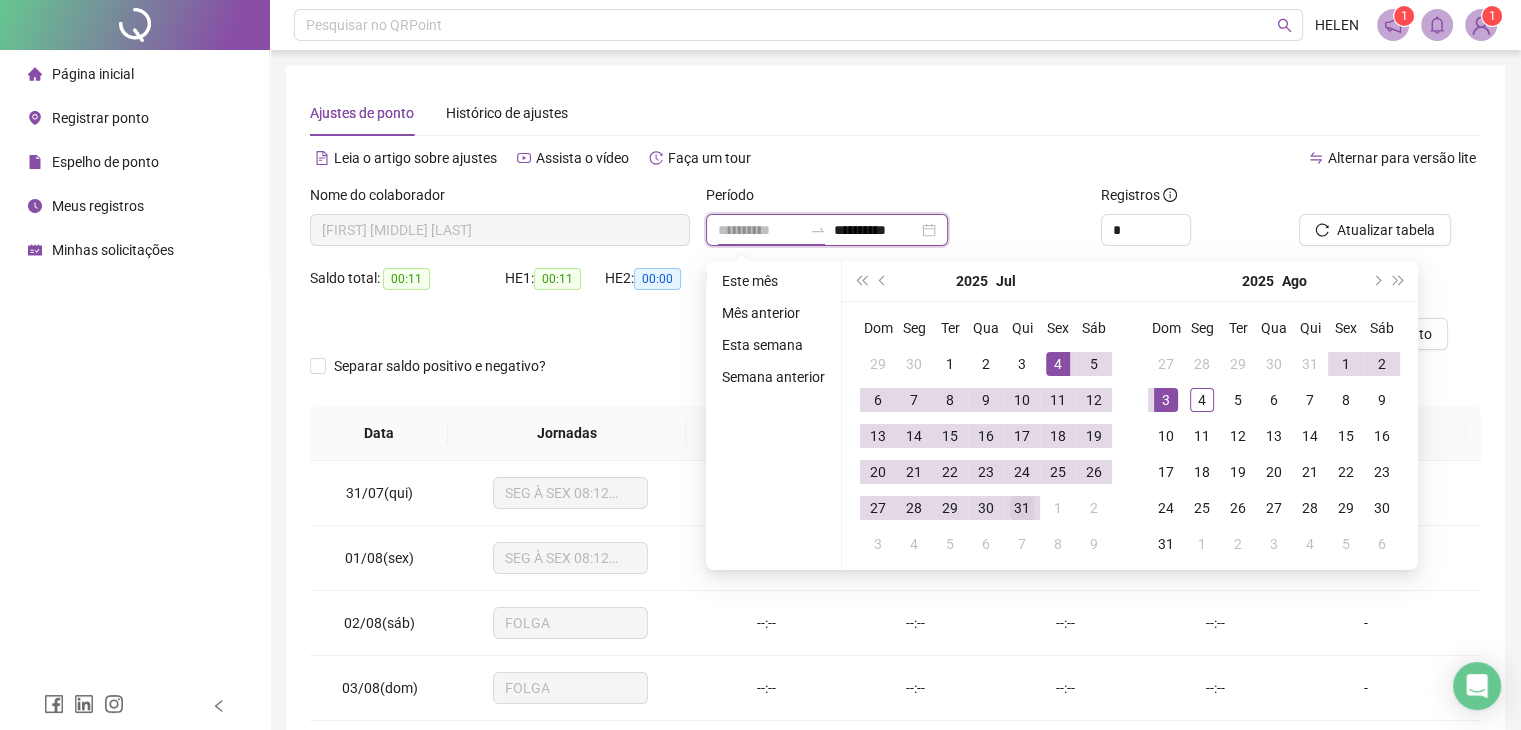 type on "**********" 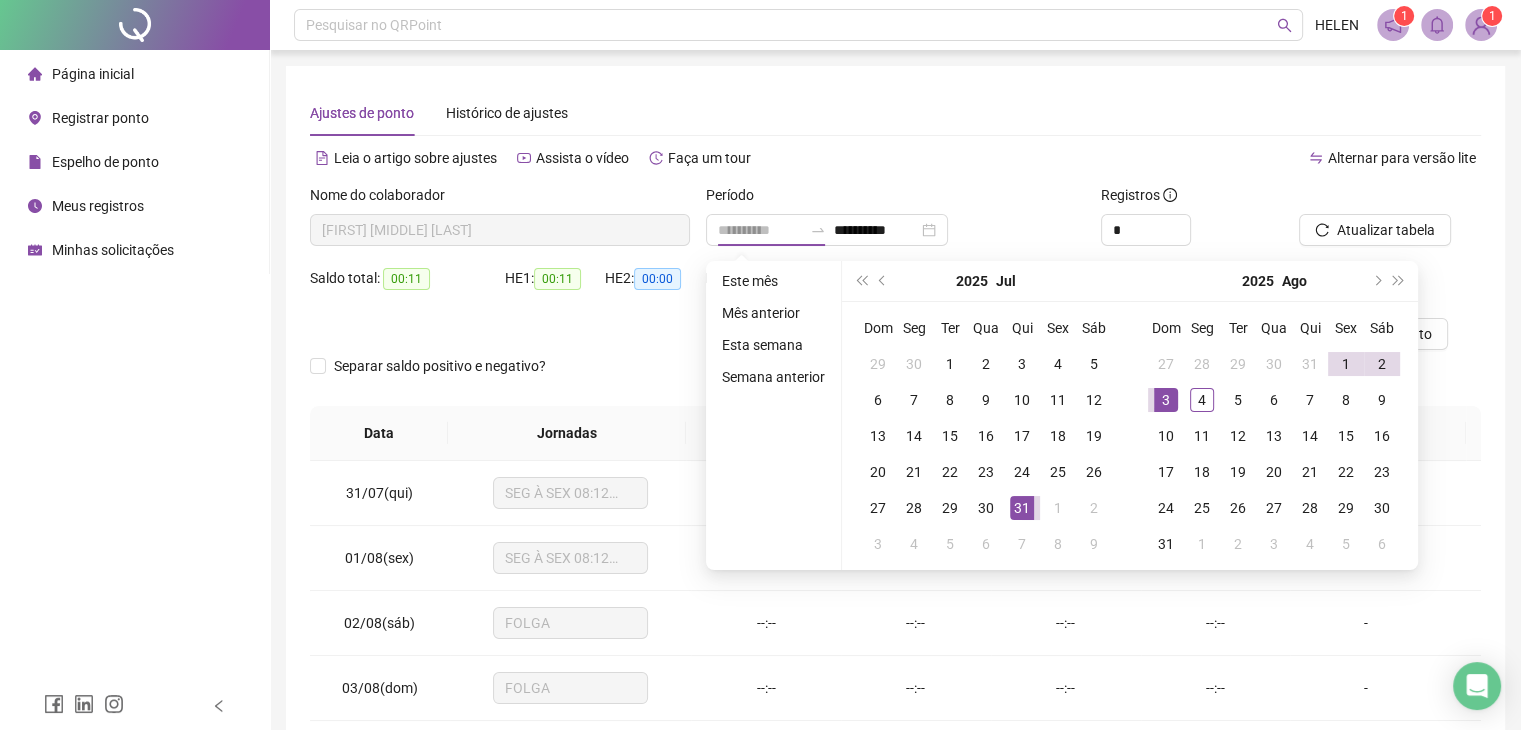 click on "31" at bounding box center (1022, 508) 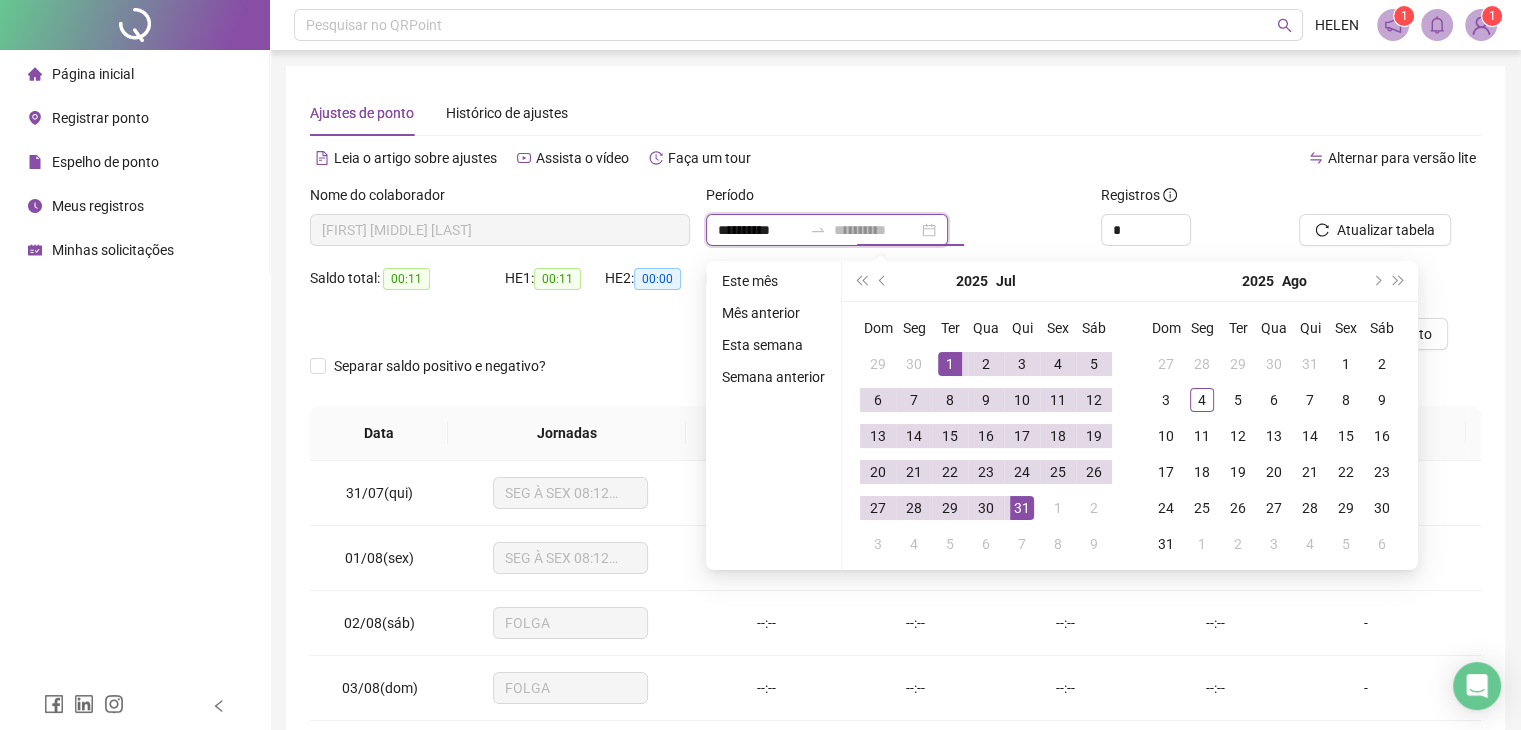 type on "**********" 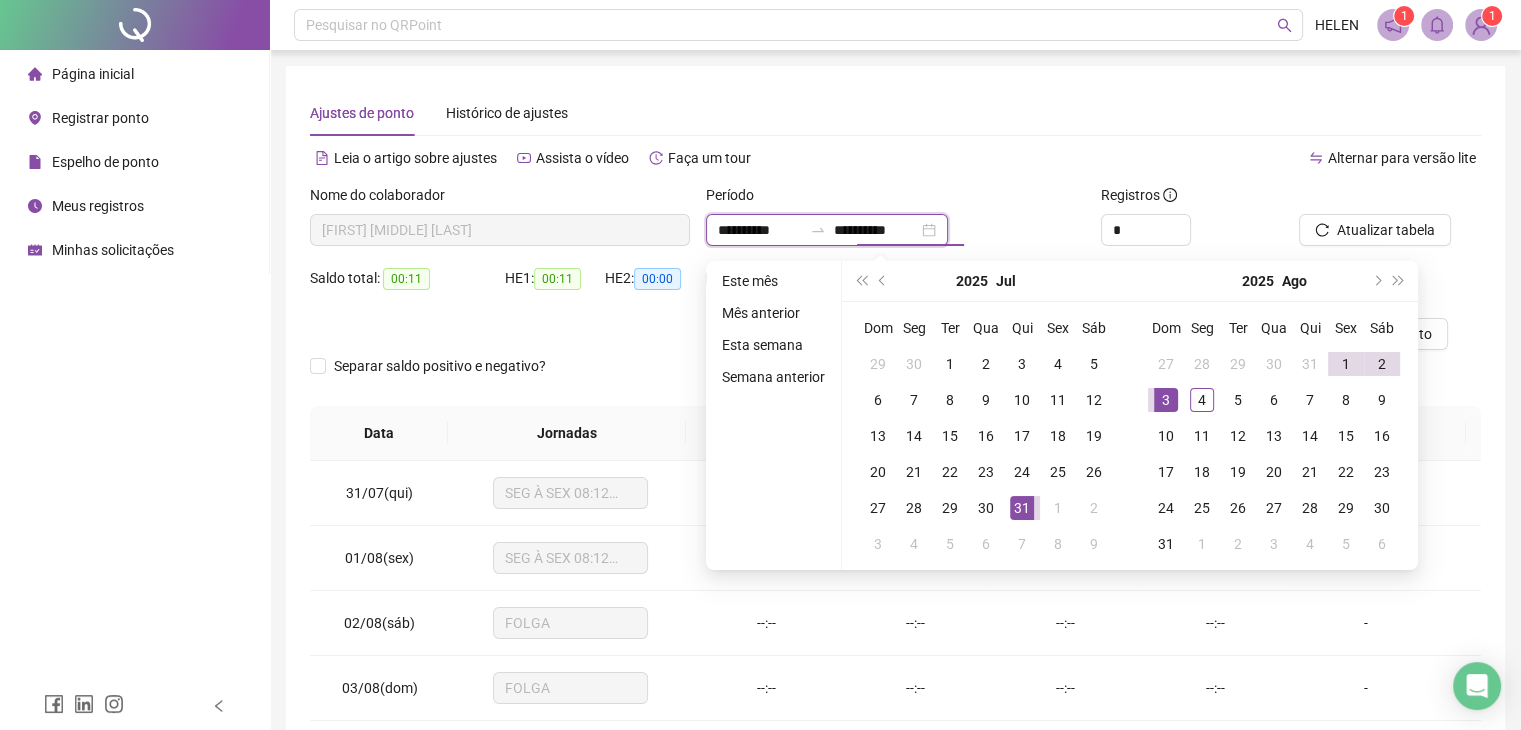 type on "**********" 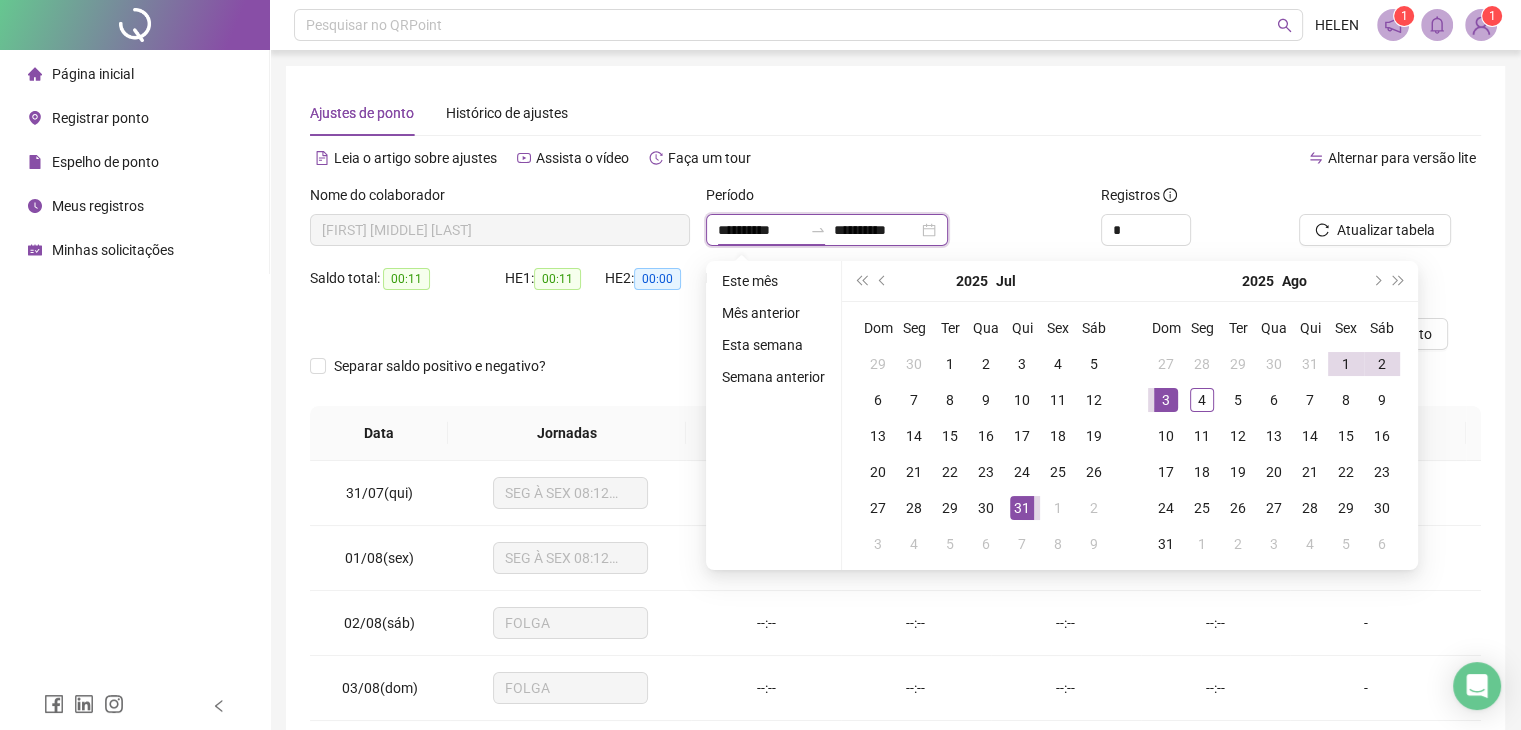 drag, startPoint x: 730, startPoint y: 232, endPoint x: 756, endPoint y: 242, distance: 27.856777 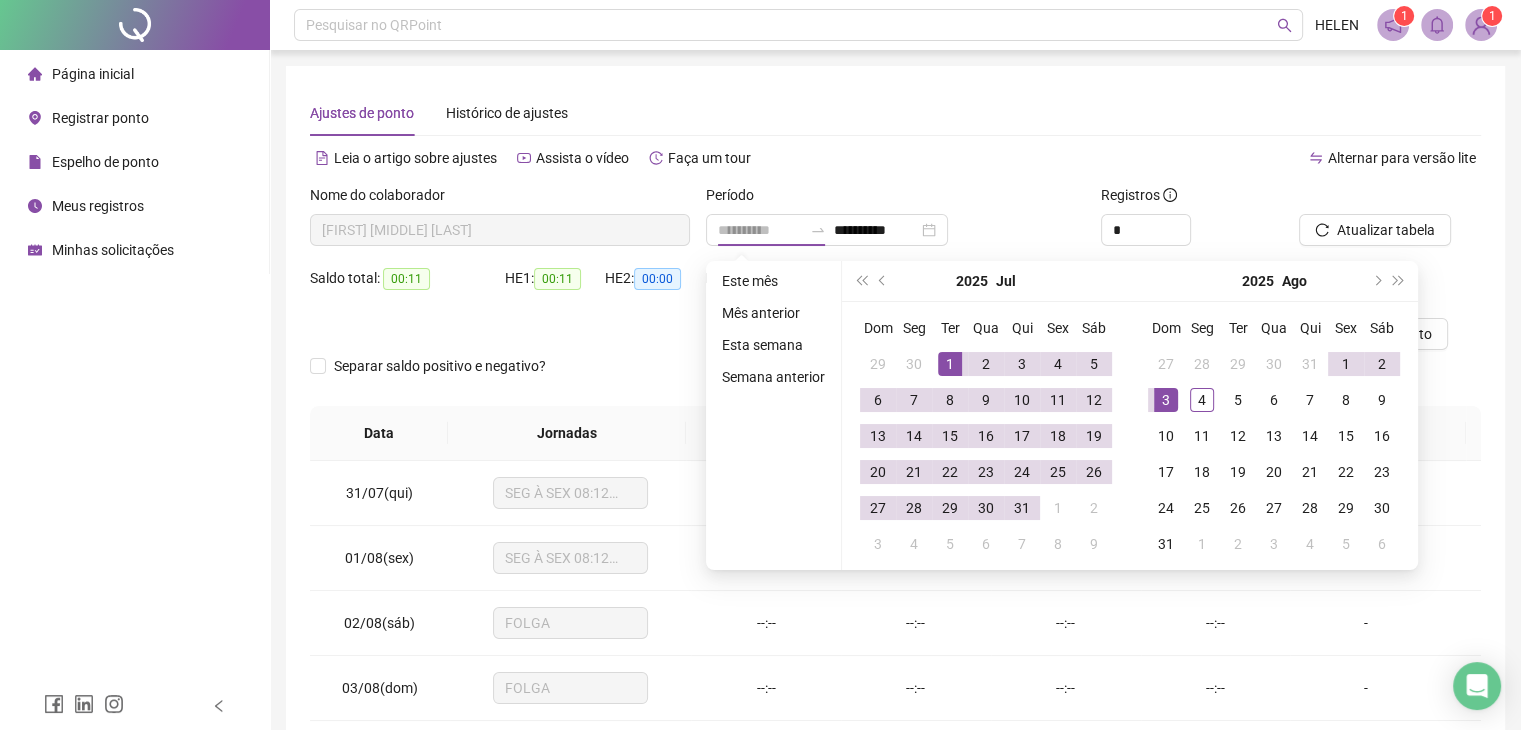 click on "1" at bounding box center (950, 364) 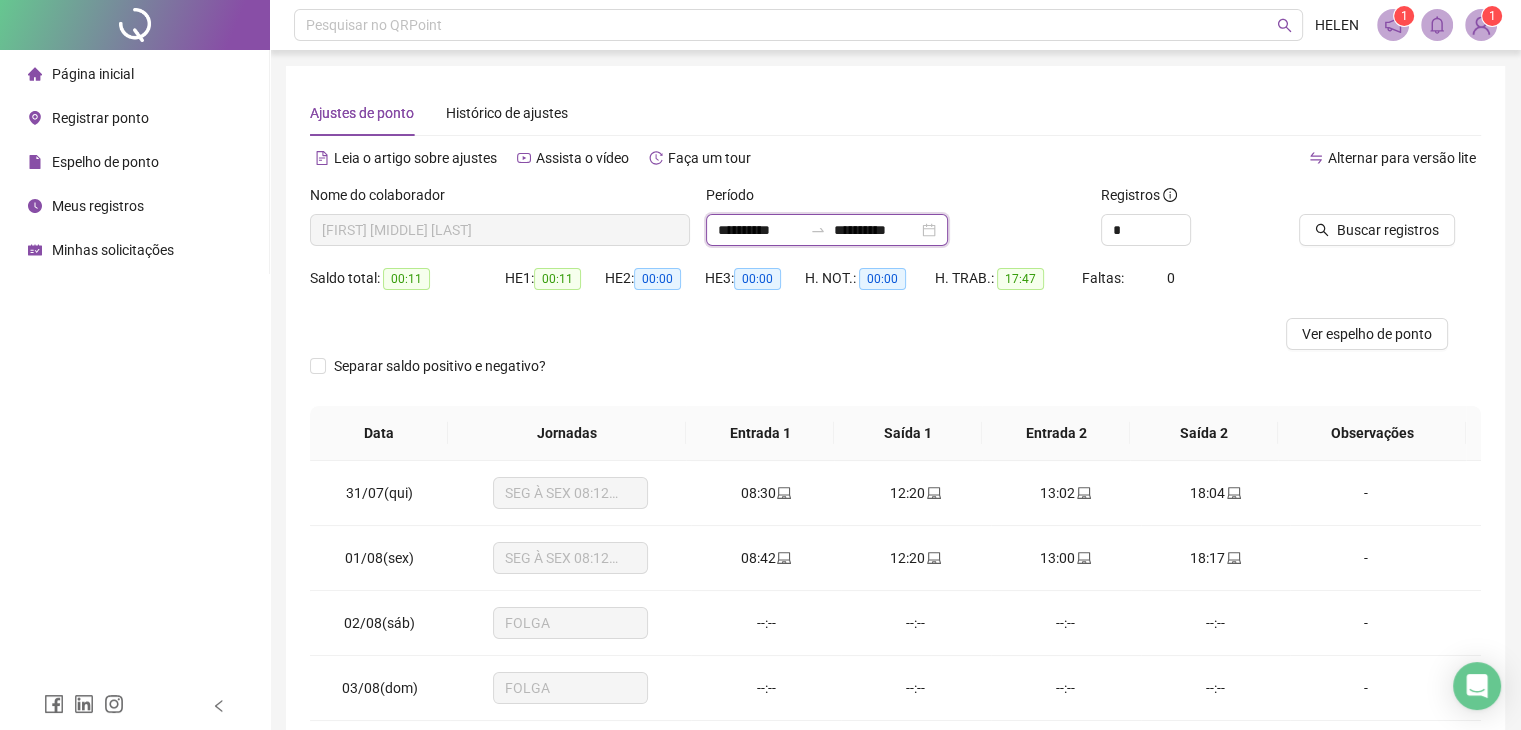 click on "**********" at bounding box center [760, 230] 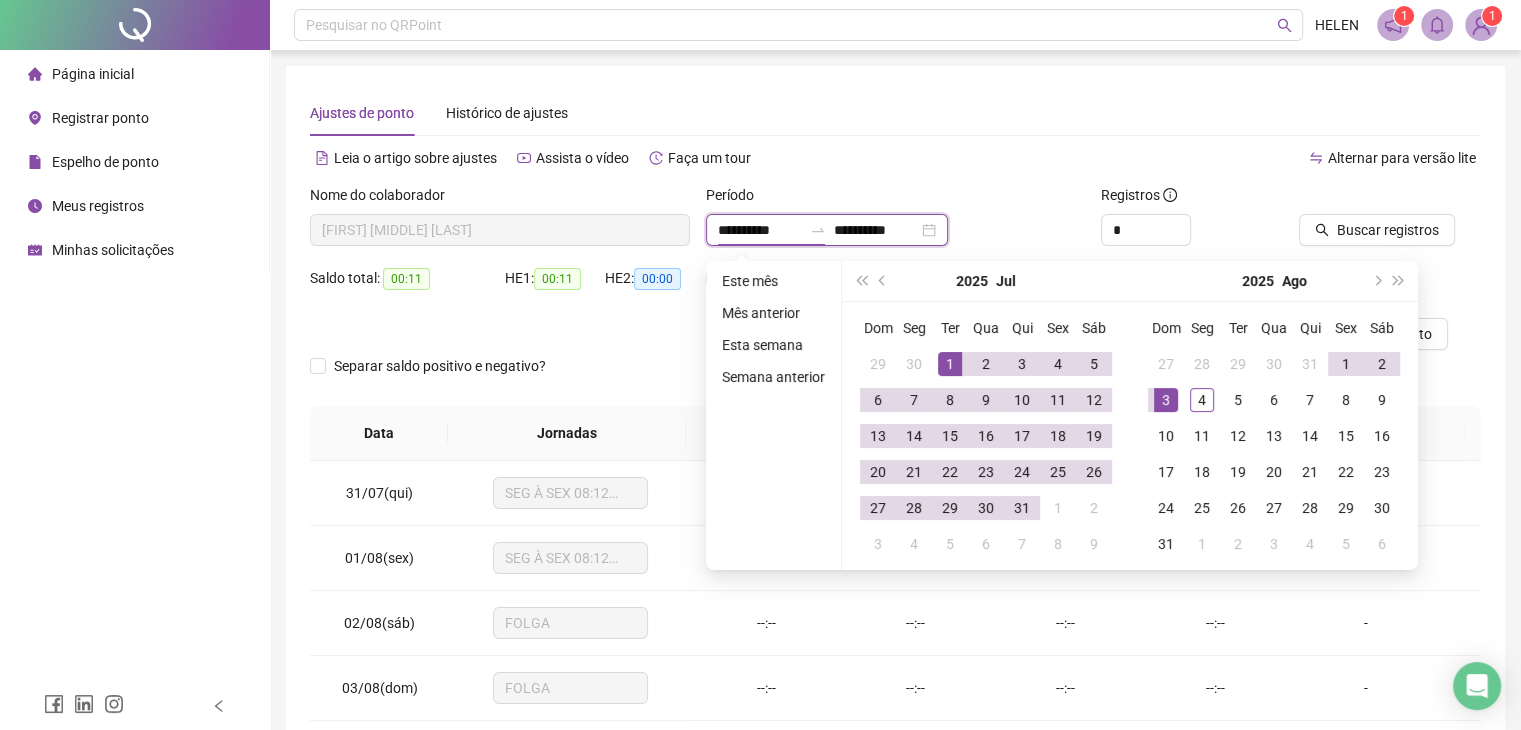 click on "**********" at bounding box center (760, 230) 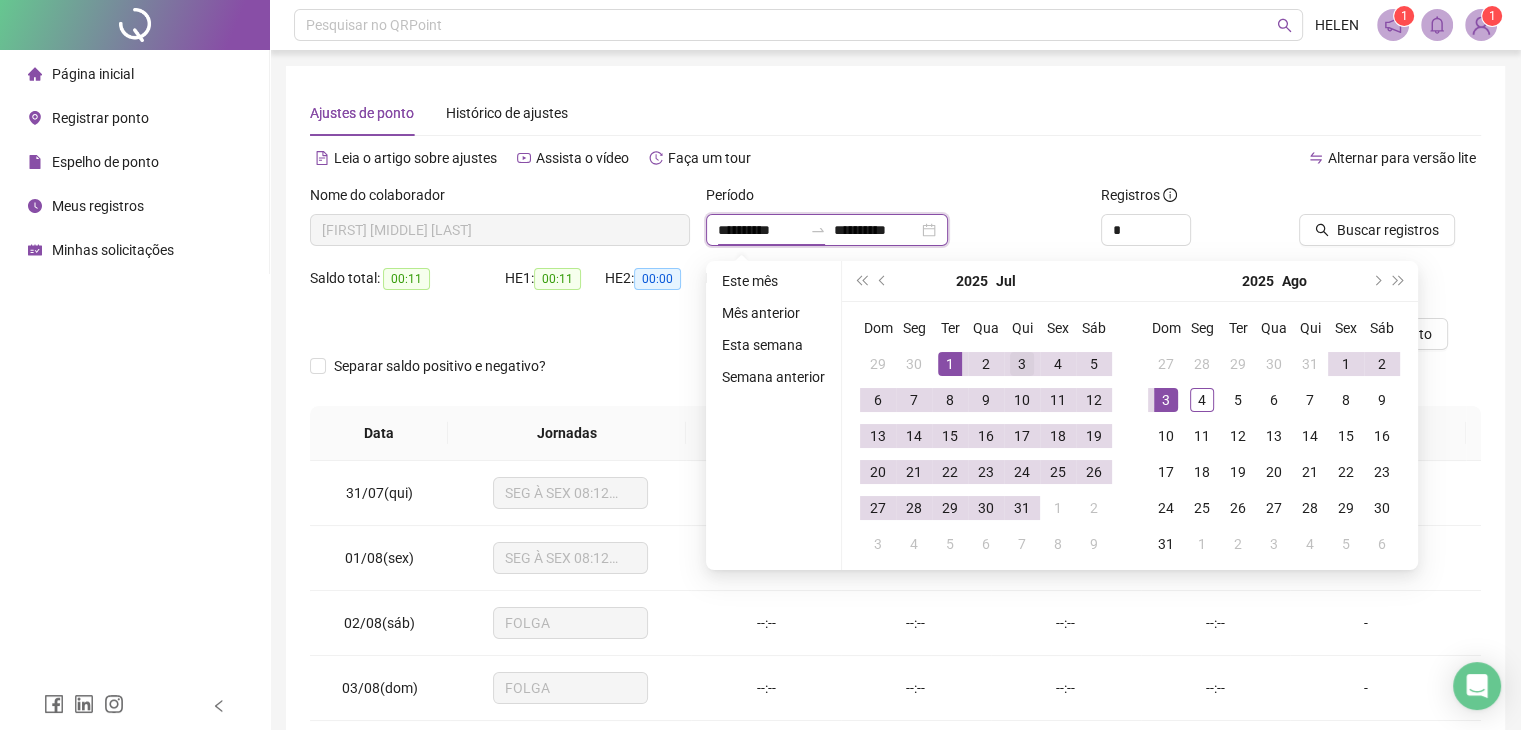 type on "**********" 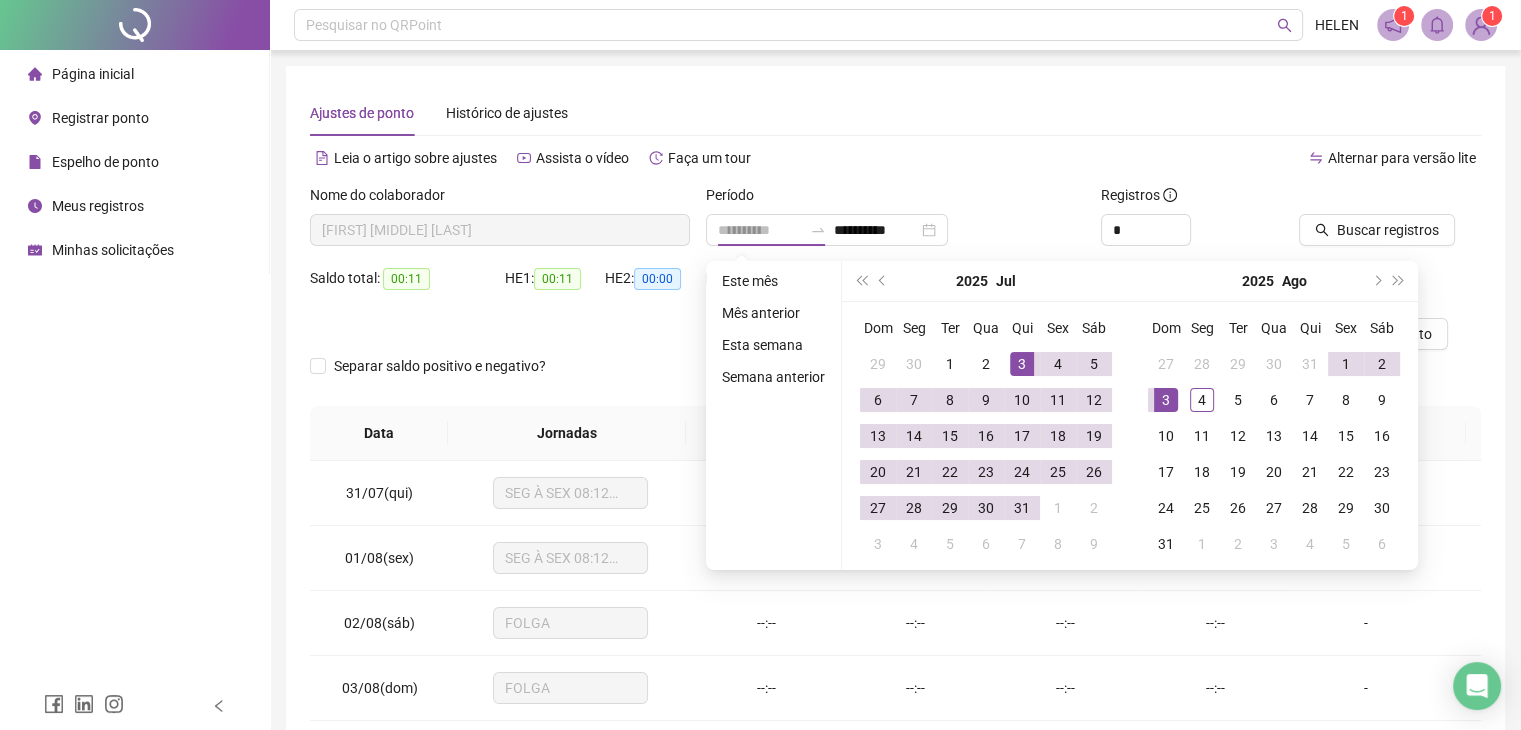 click on "3" at bounding box center [1022, 364] 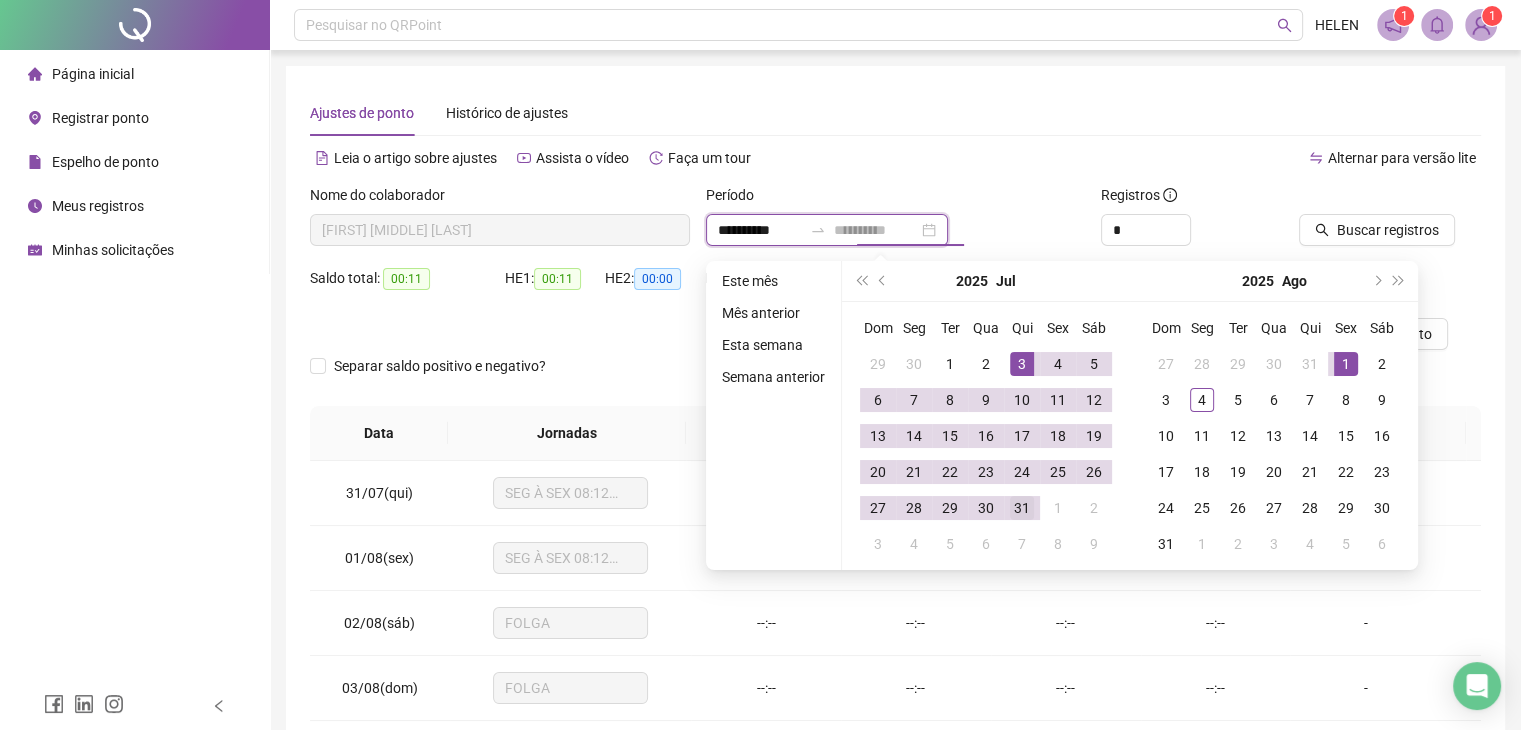 type on "**********" 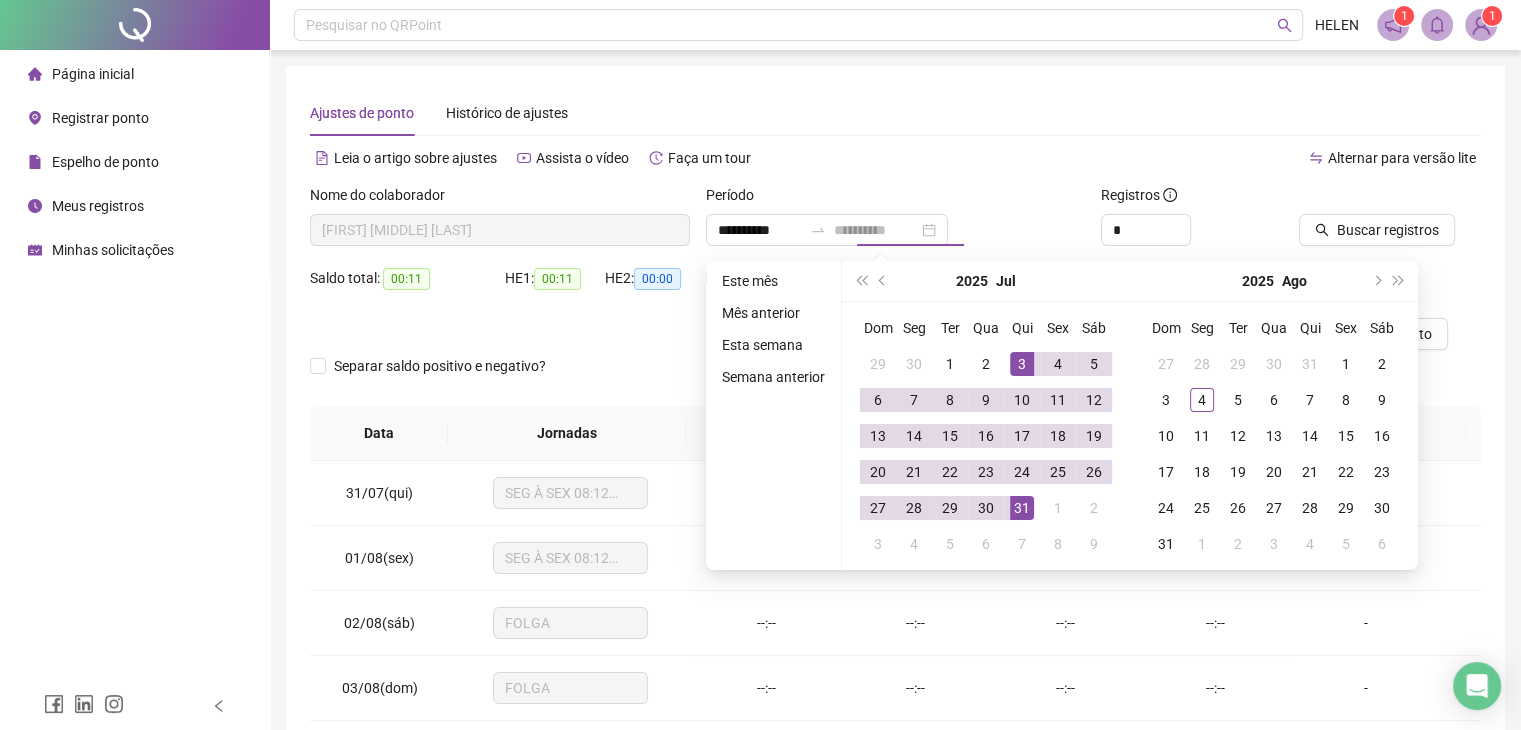 click on "31" at bounding box center (1022, 508) 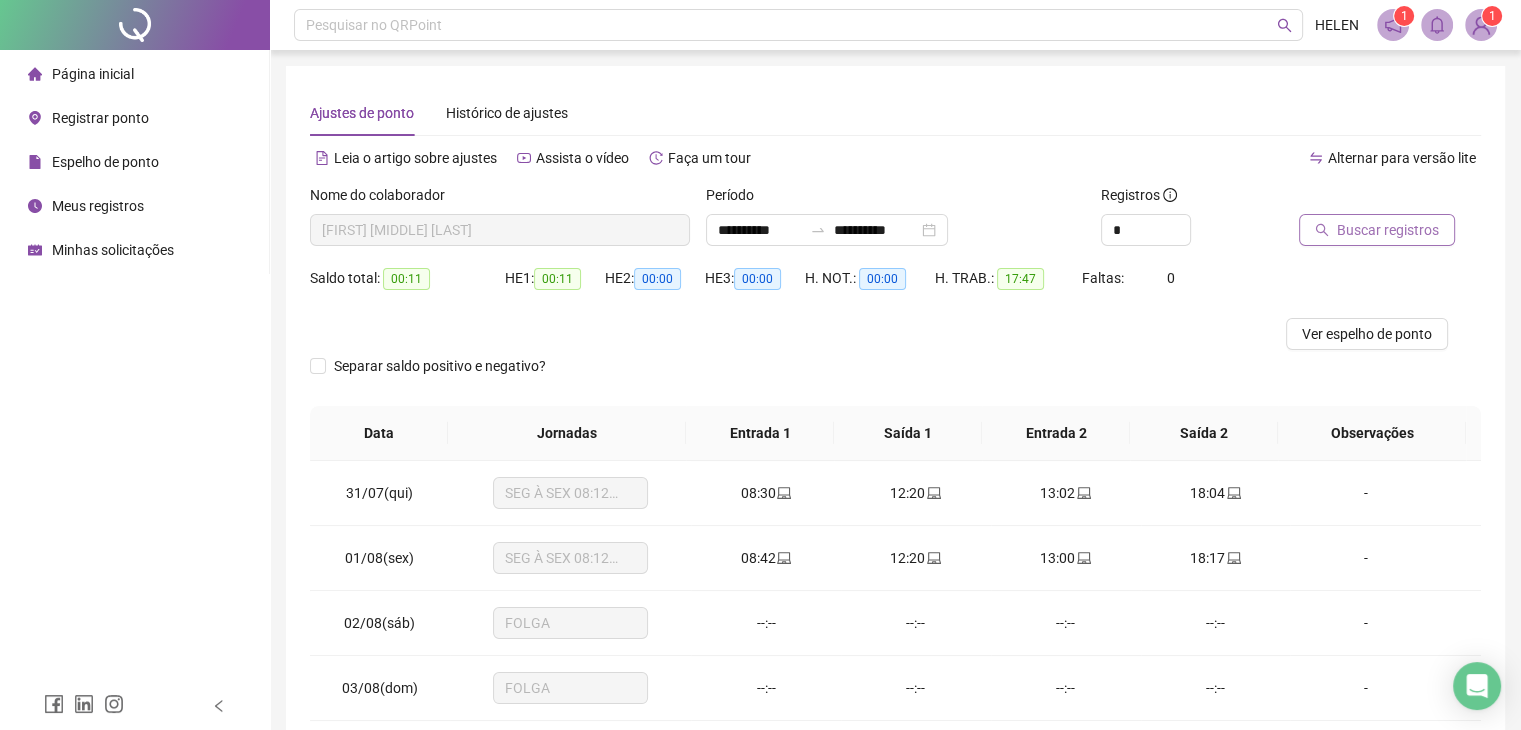 click on "Buscar registros" at bounding box center [1377, 230] 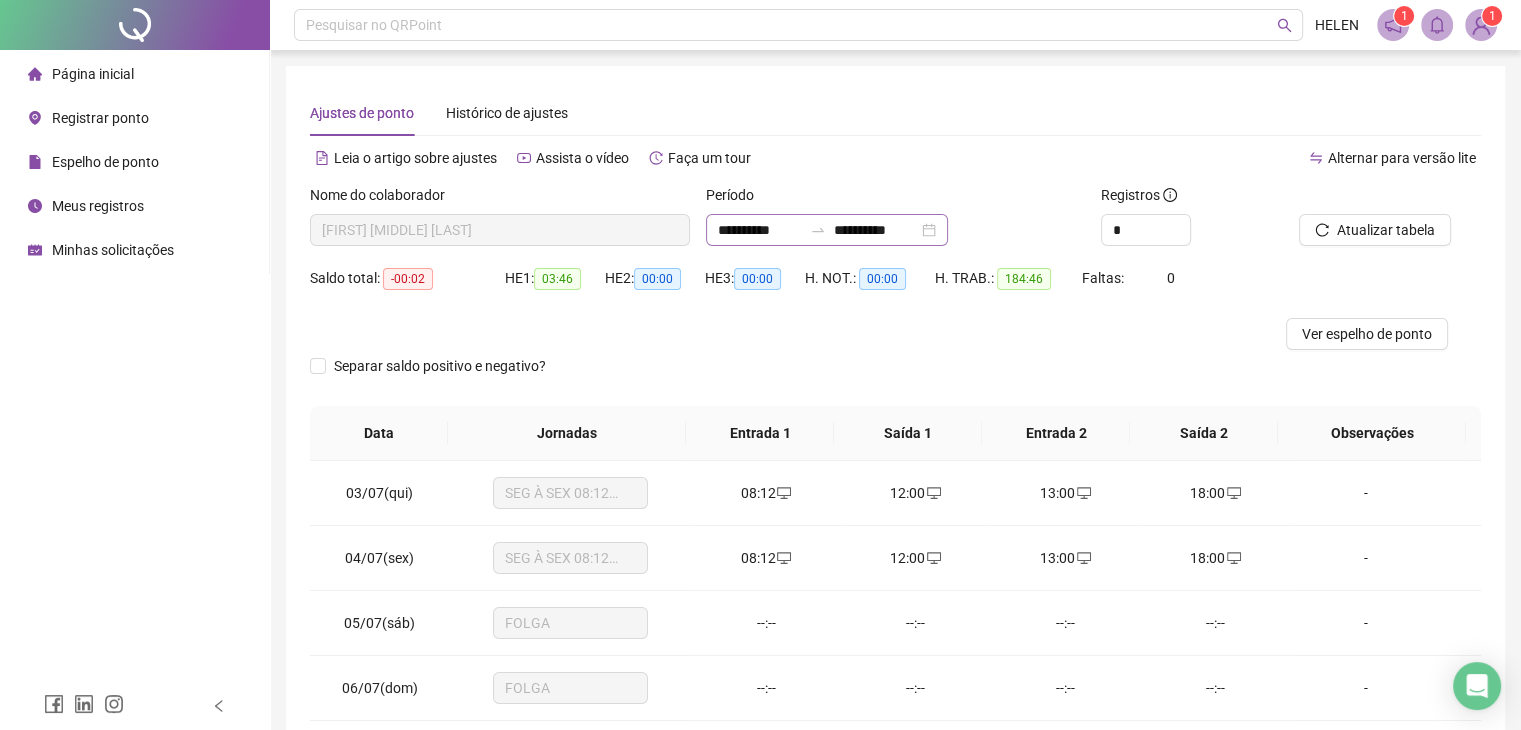 click on "**********" at bounding box center (827, 230) 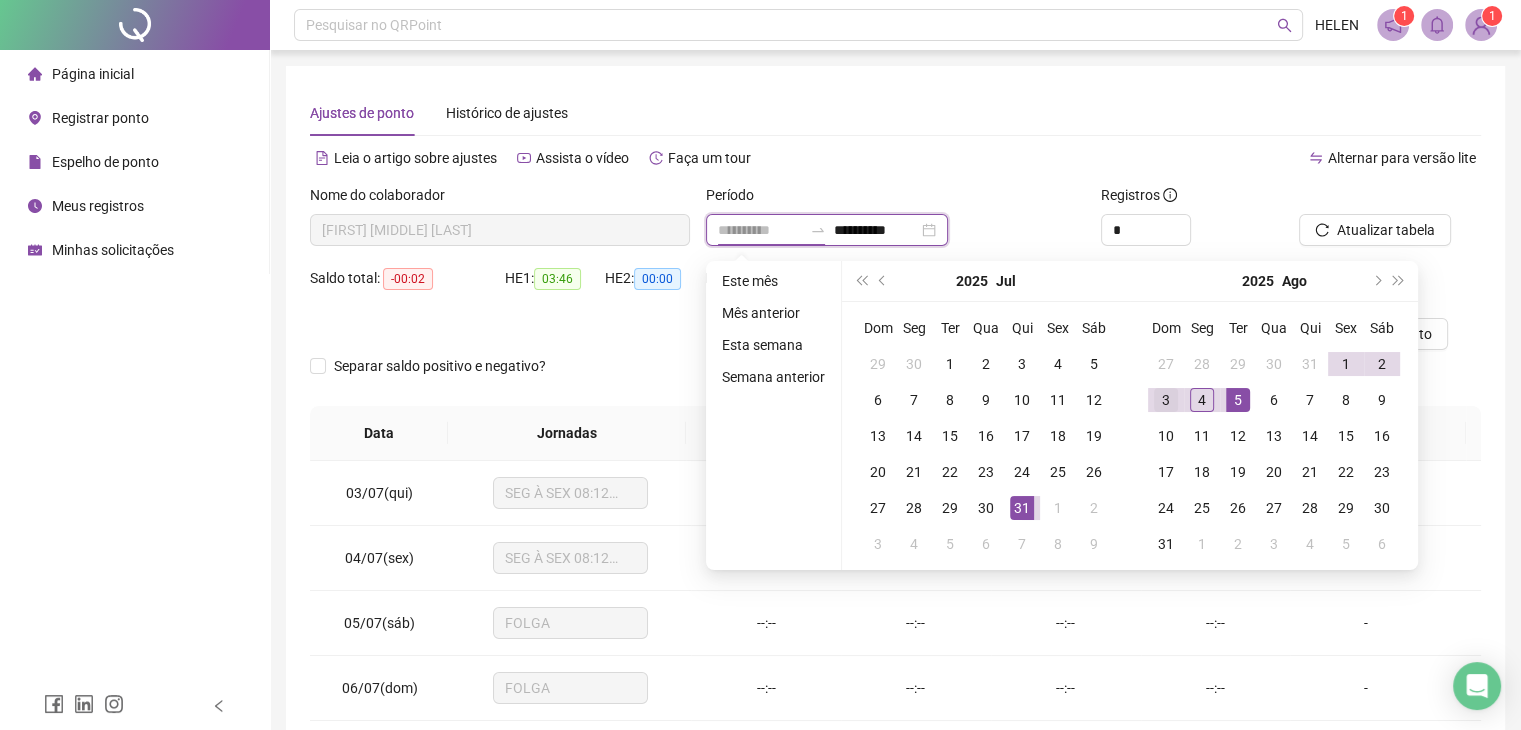 type on "**********" 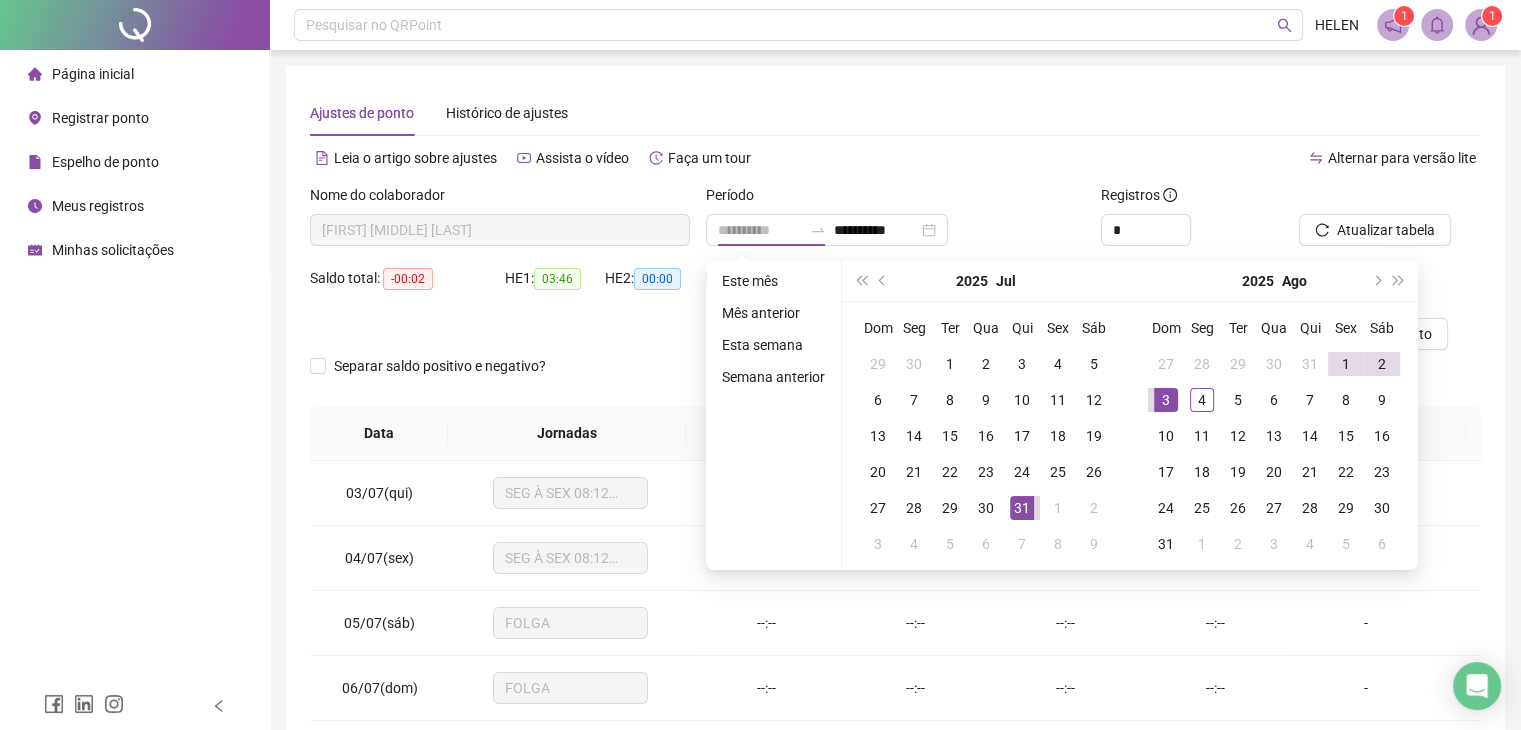 click on "3" at bounding box center [1166, 400] 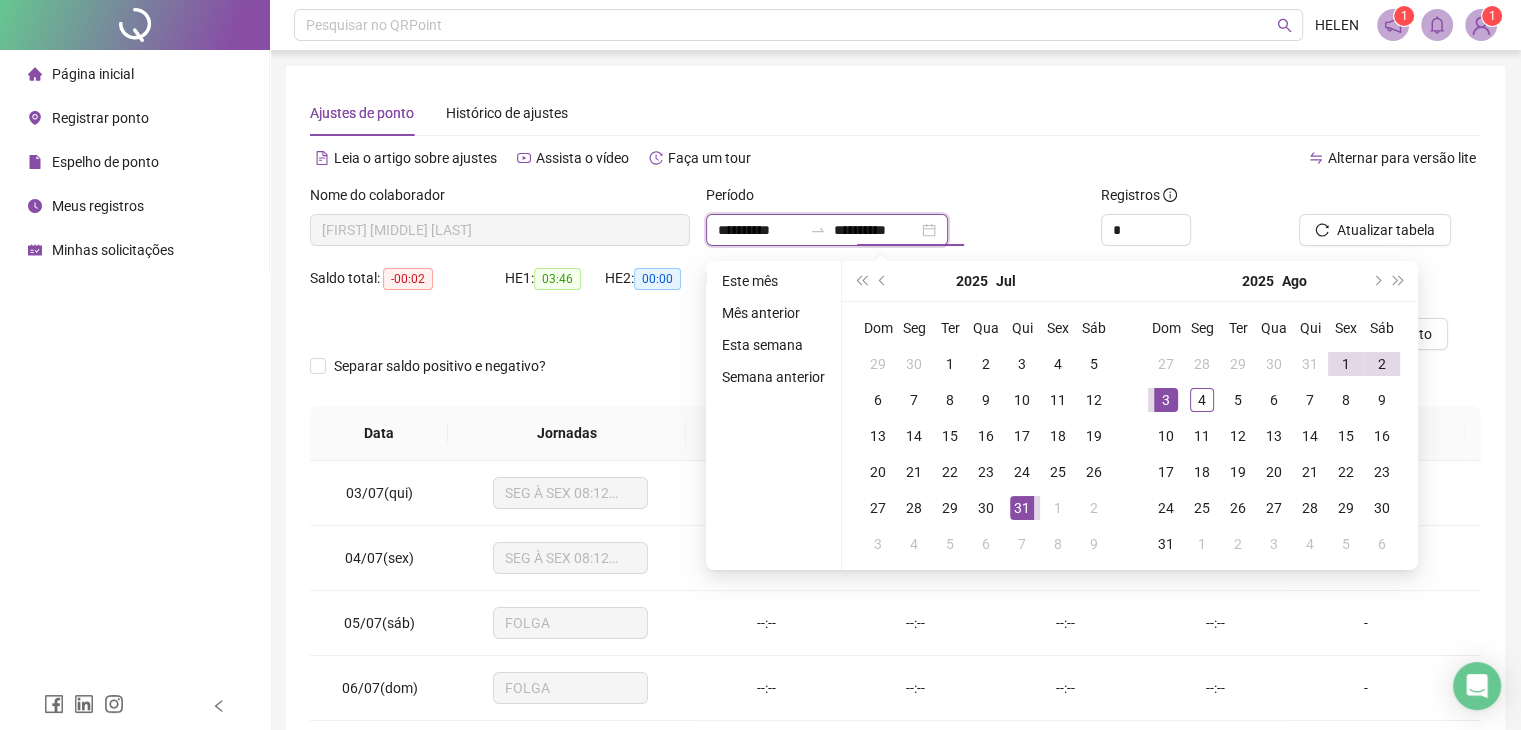 type on "**********" 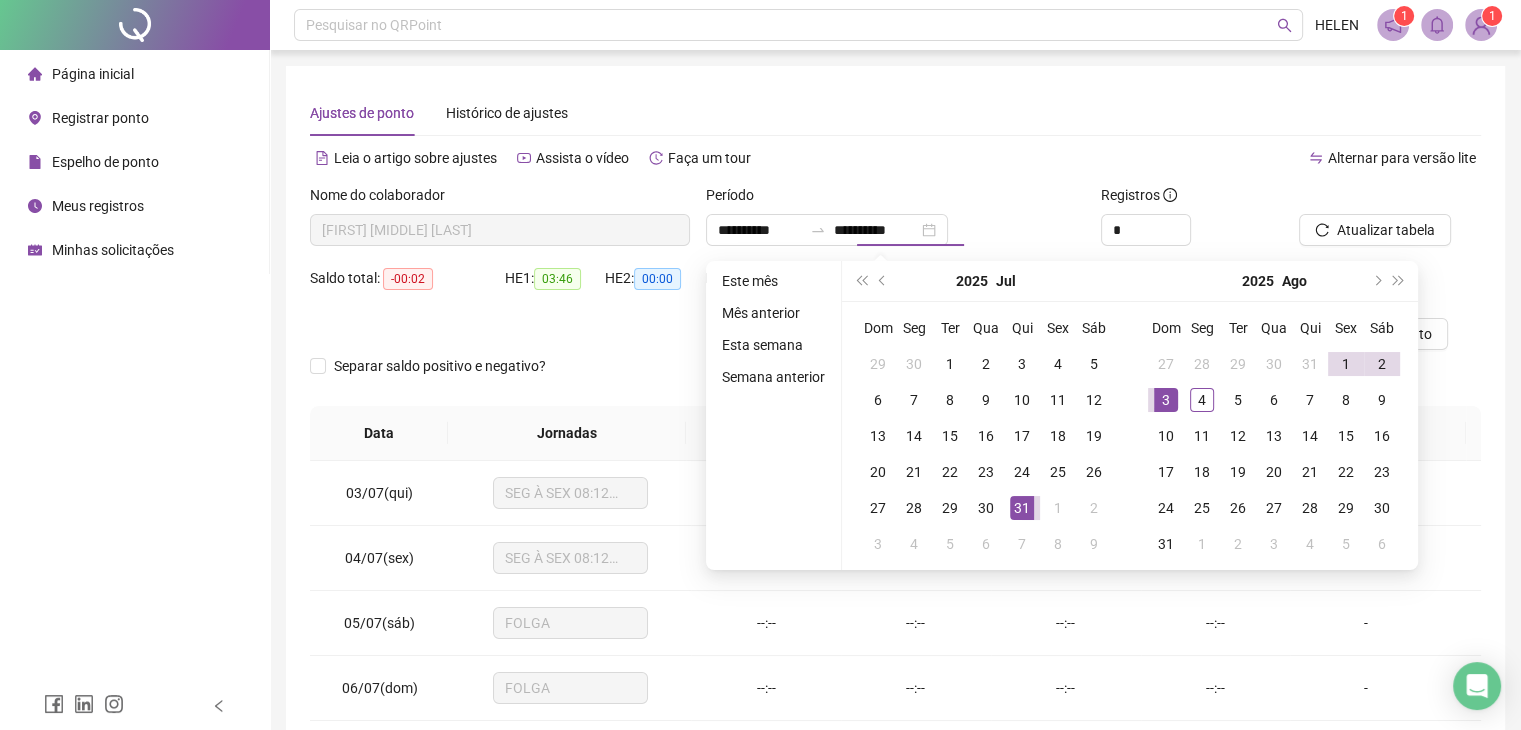 click on "**********" at bounding box center [896, 230] 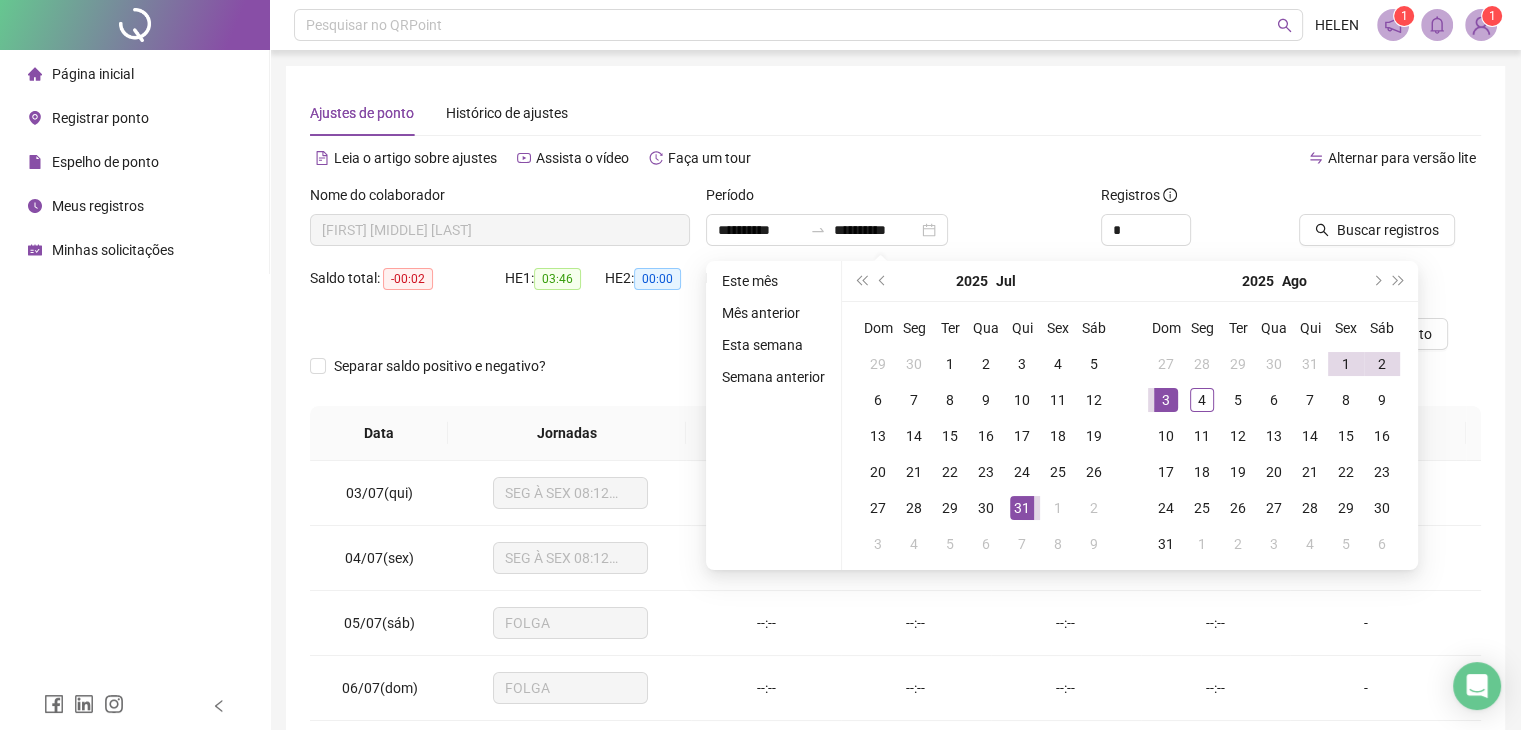 type on "**********" 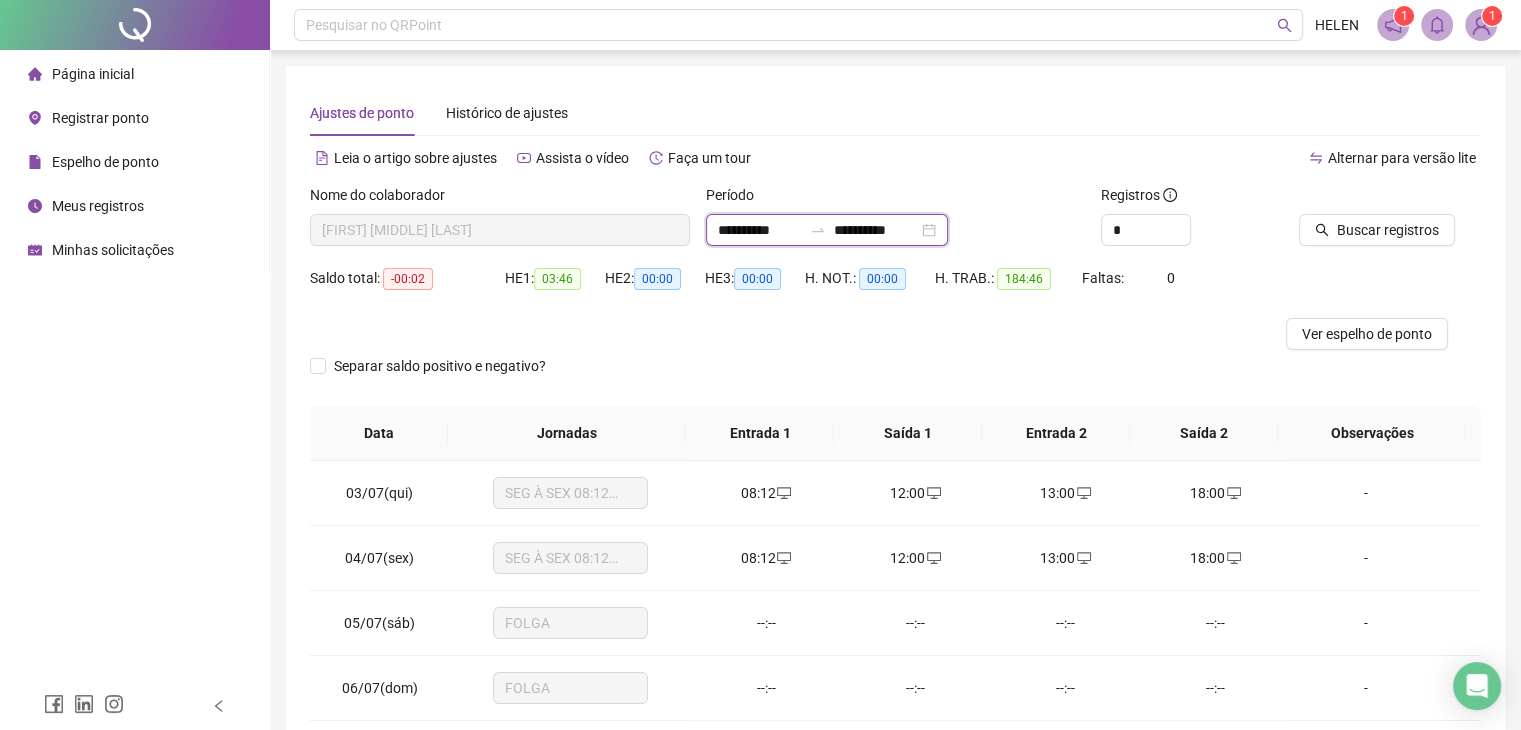 click on "**********" at bounding box center [876, 230] 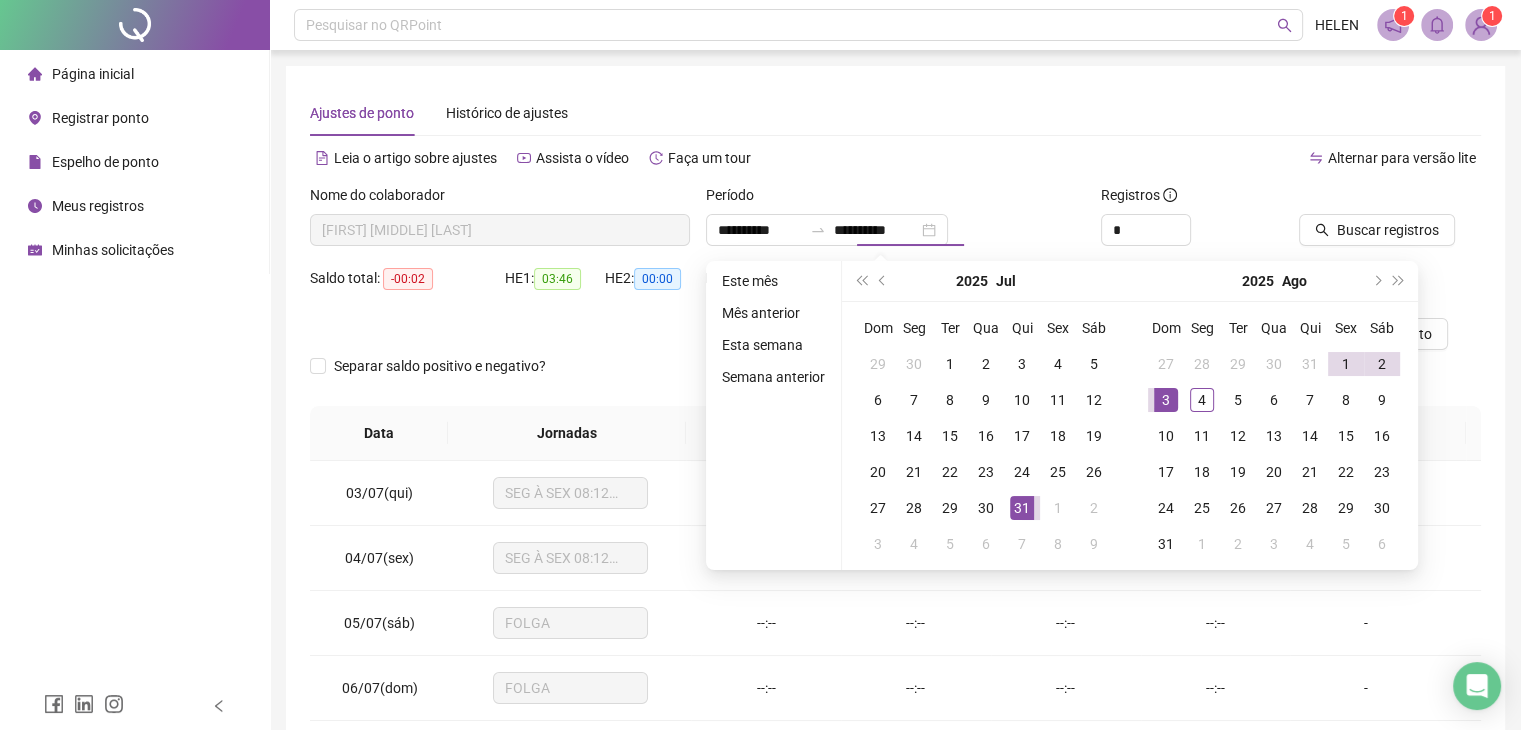 click on "Registros" at bounding box center [1192, 199] 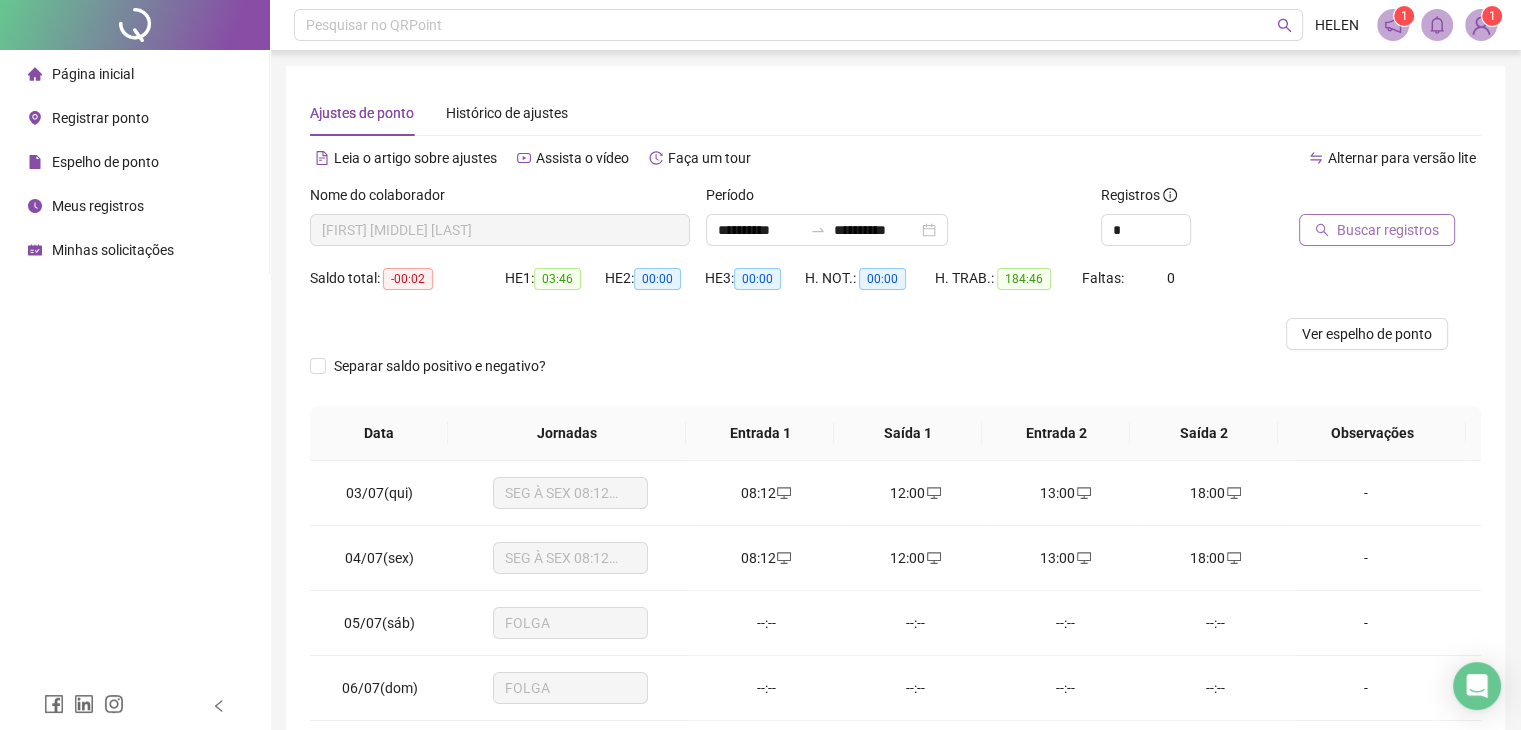click on "Buscar registros" at bounding box center (1388, 230) 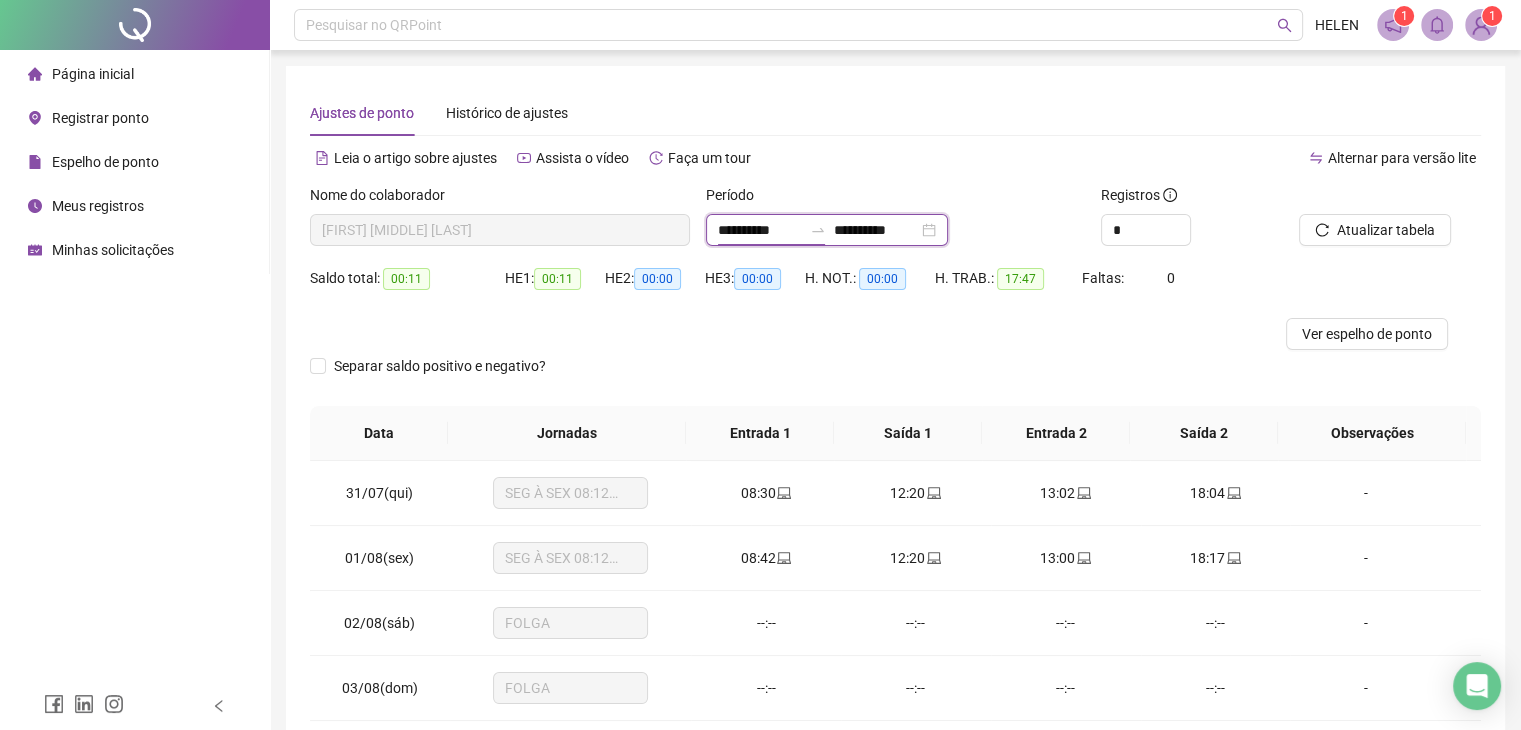 click on "**********" at bounding box center [760, 230] 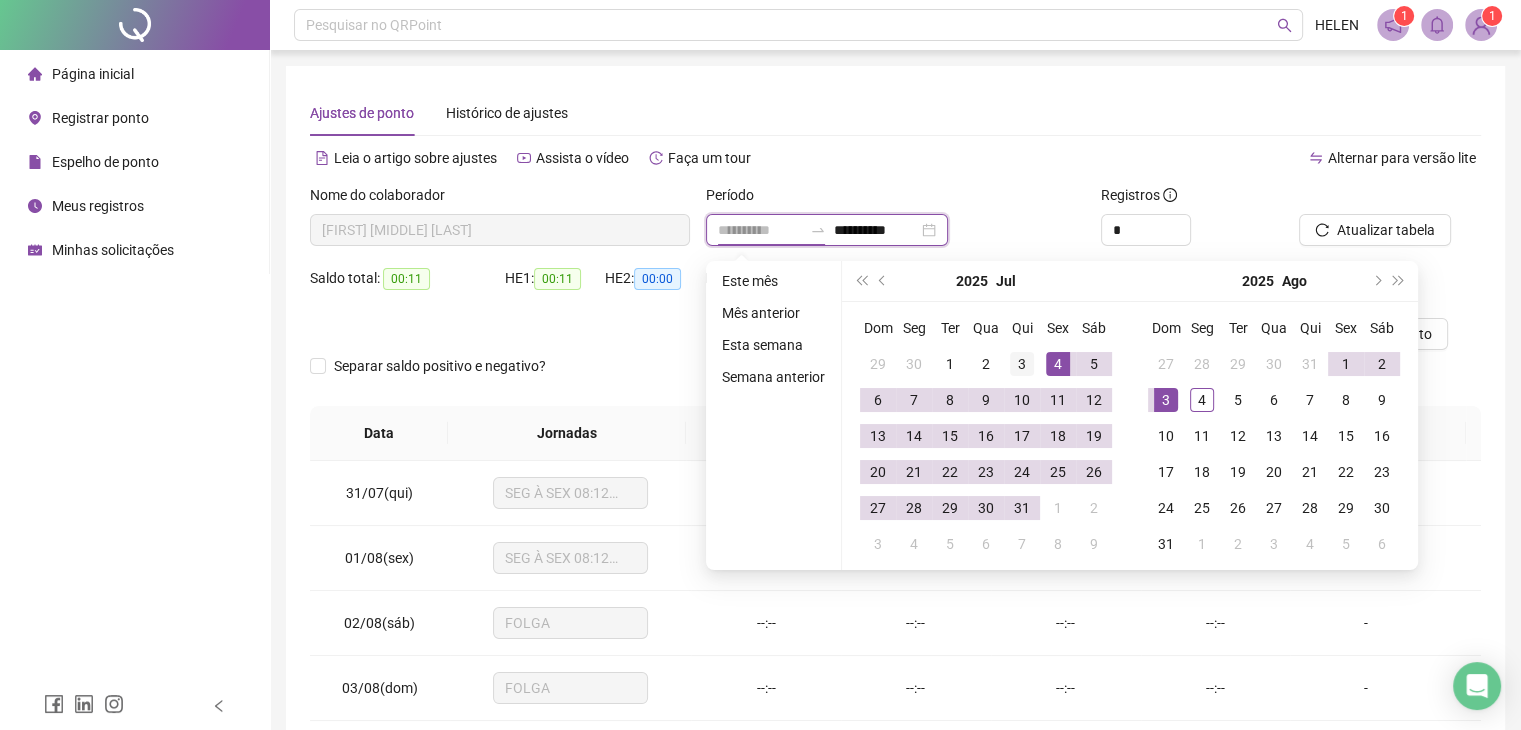 type on "**********" 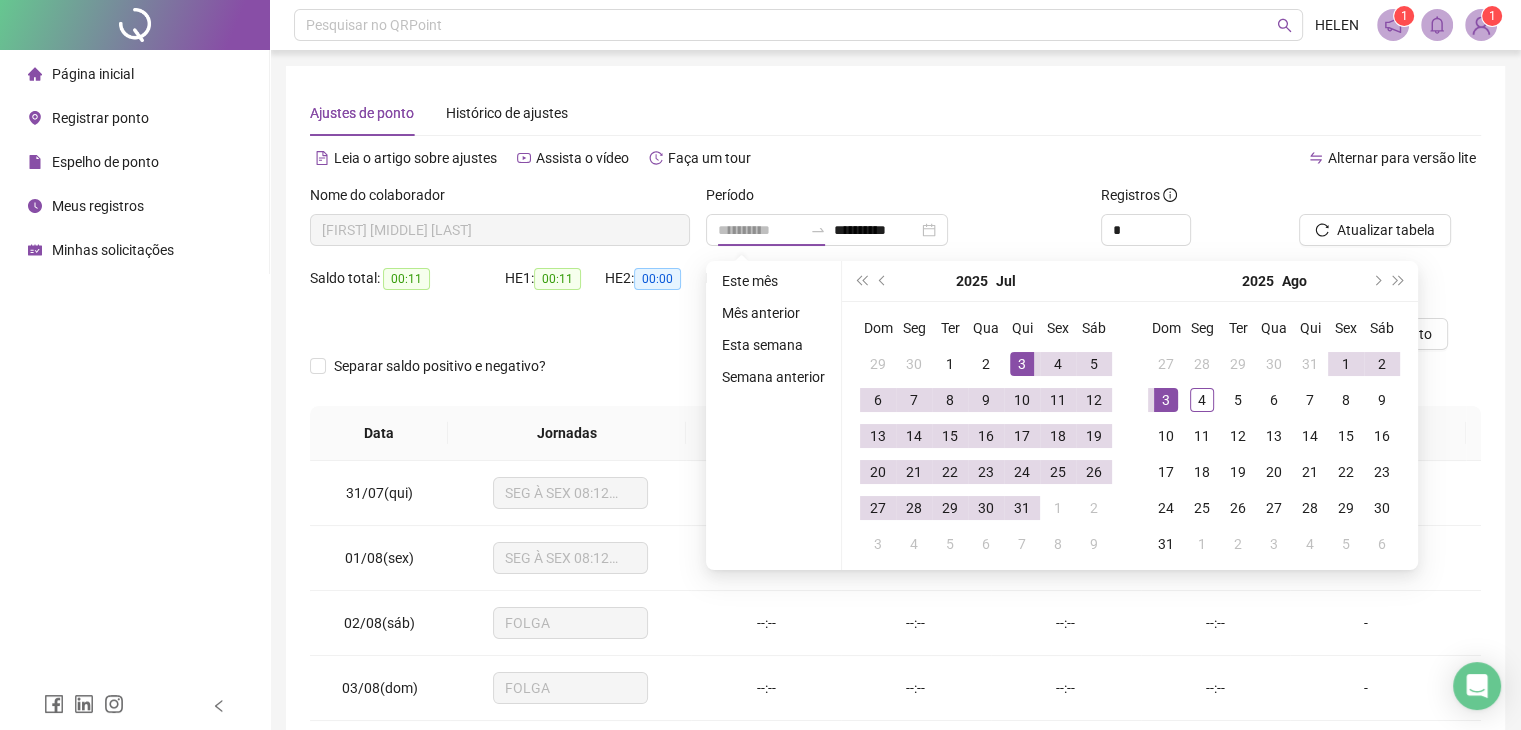 click on "3" at bounding box center [1022, 364] 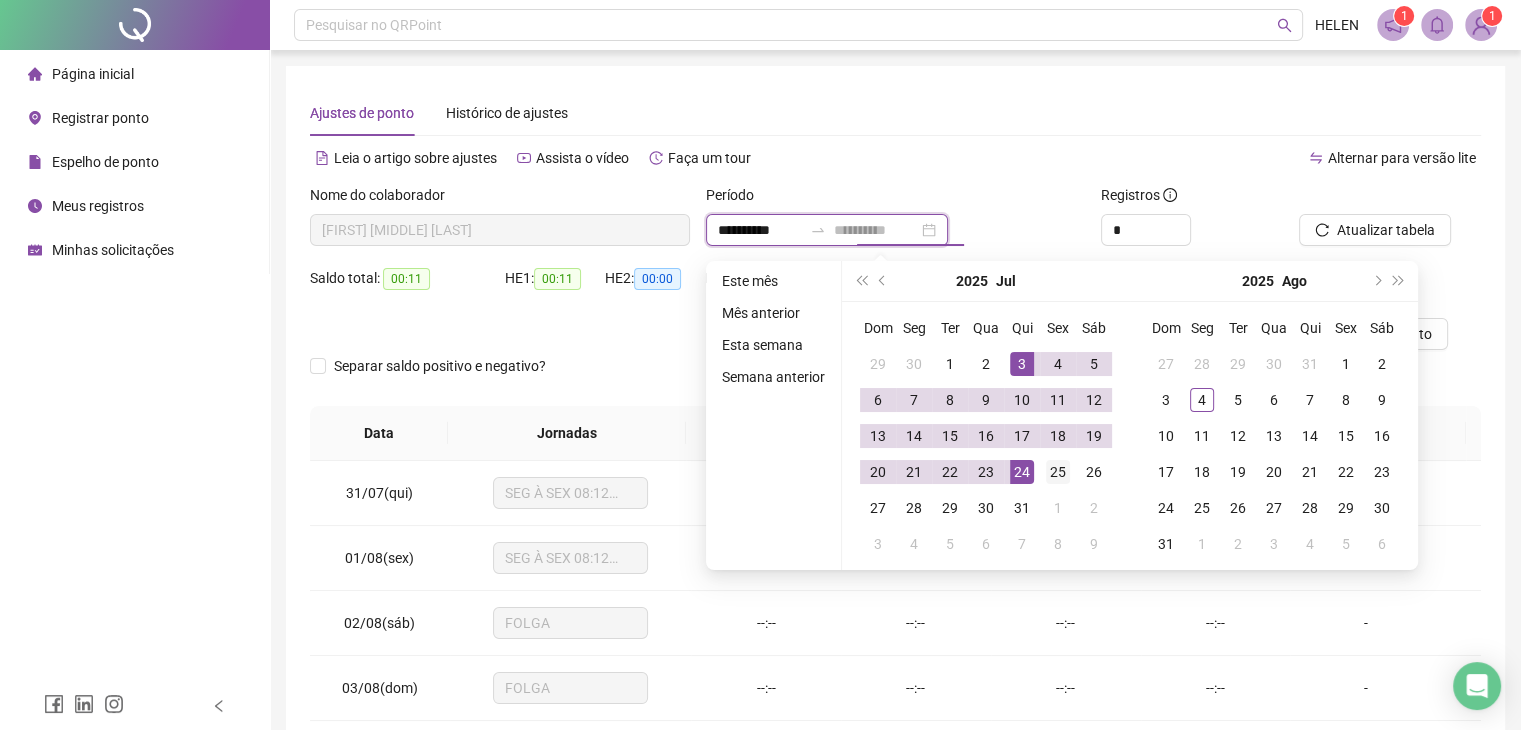 type on "**********" 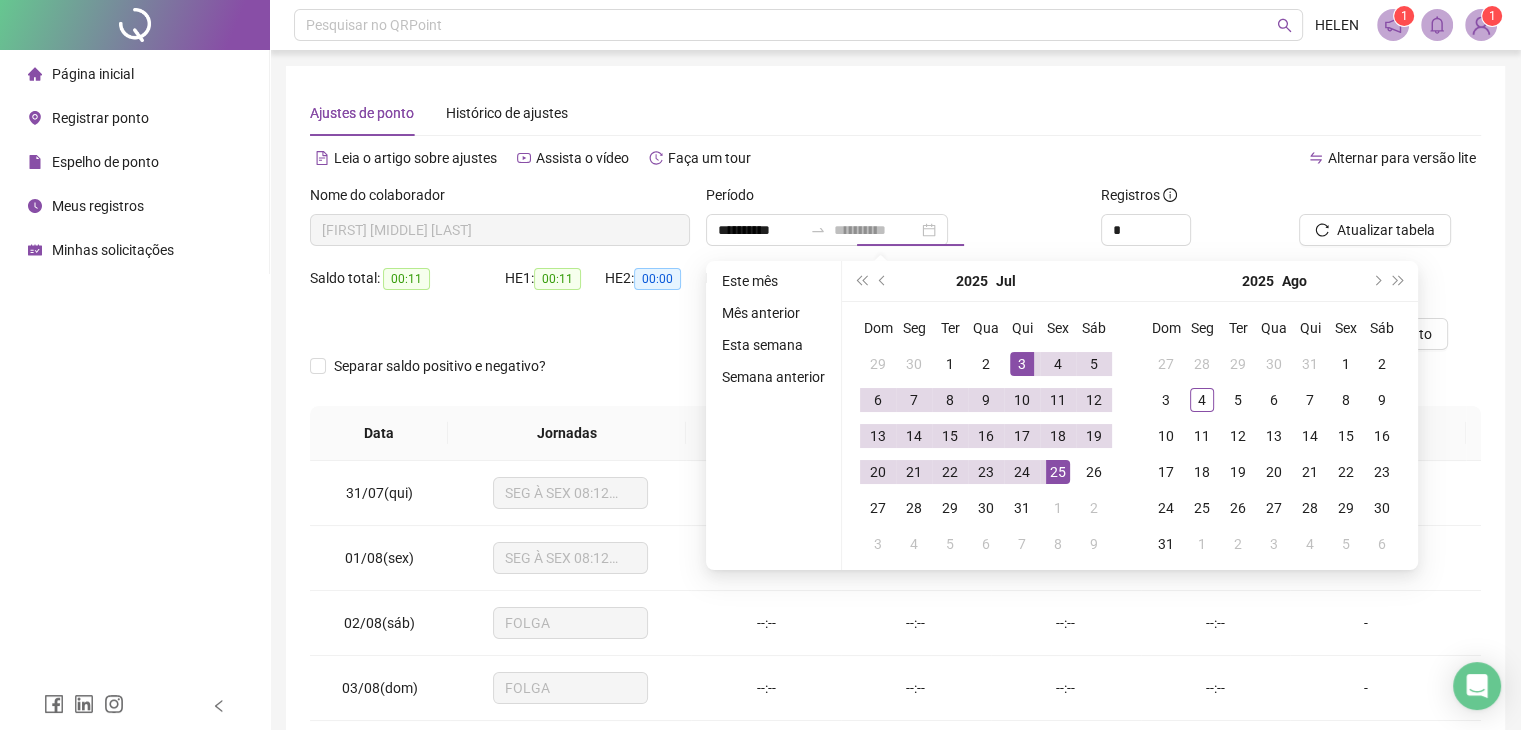 click on "25" at bounding box center [1058, 472] 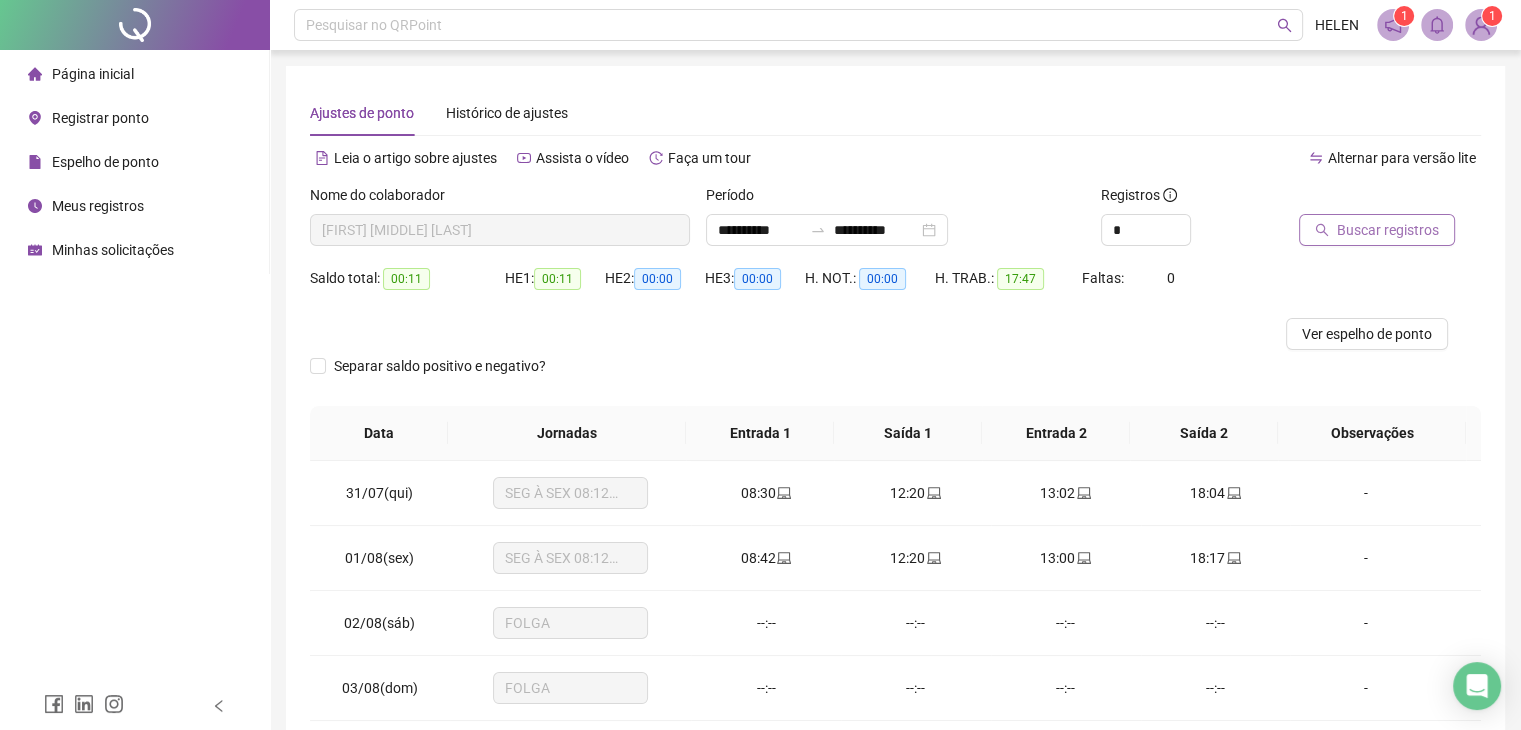 click on "Buscar registros" at bounding box center [1377, 230] 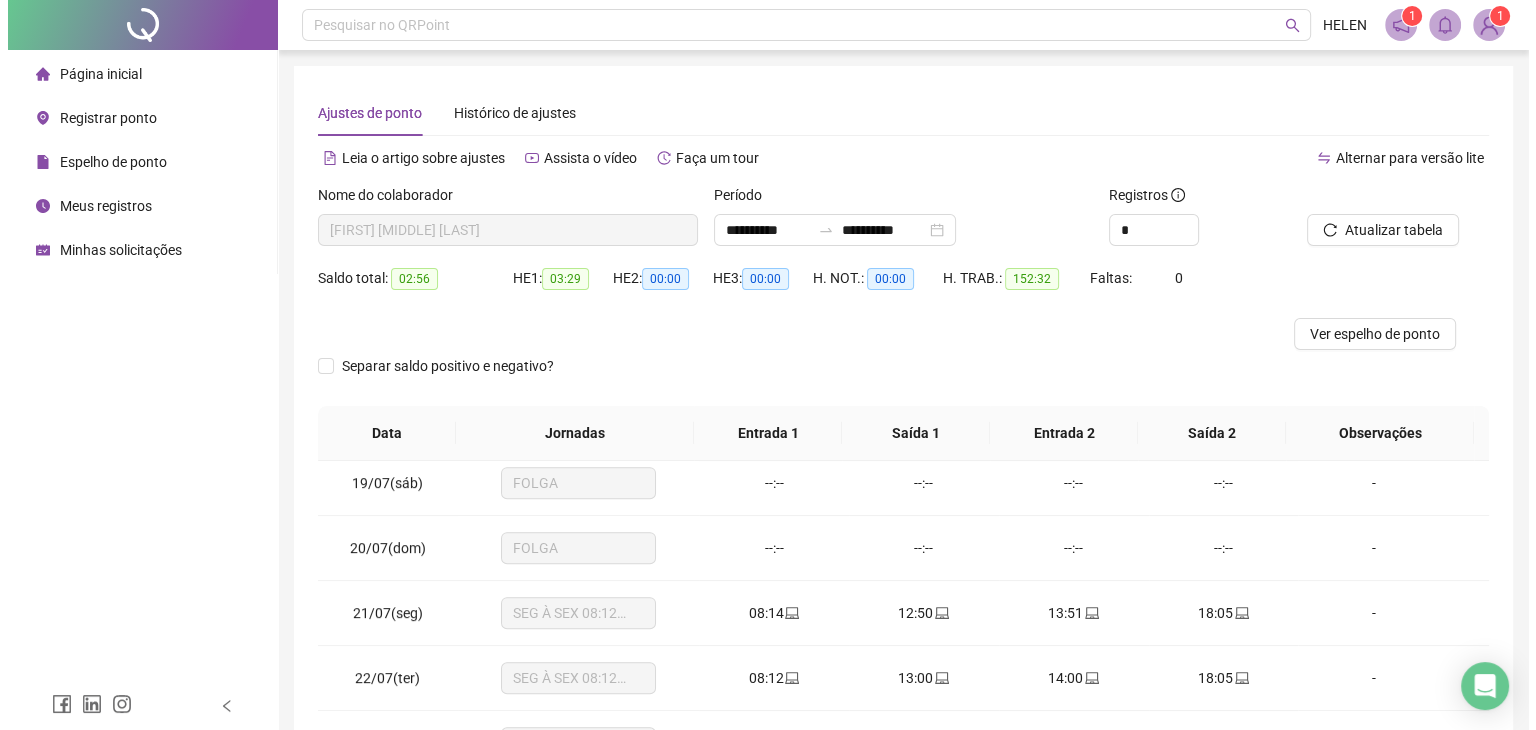 scroll, scrollTop: 1063, scrollLeft: 0, axis: vertical 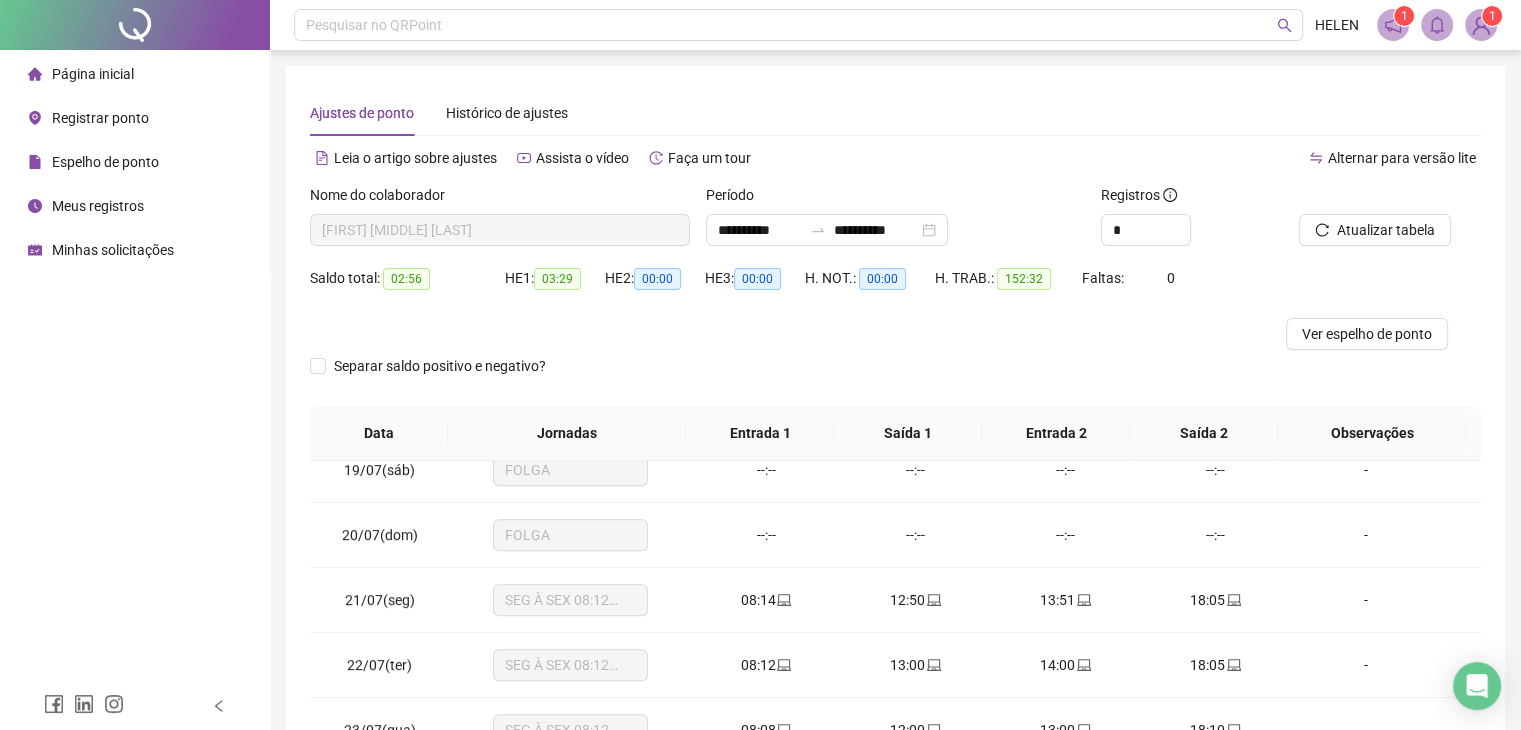 click on "Página inicial" at bounding box center (93, 74) 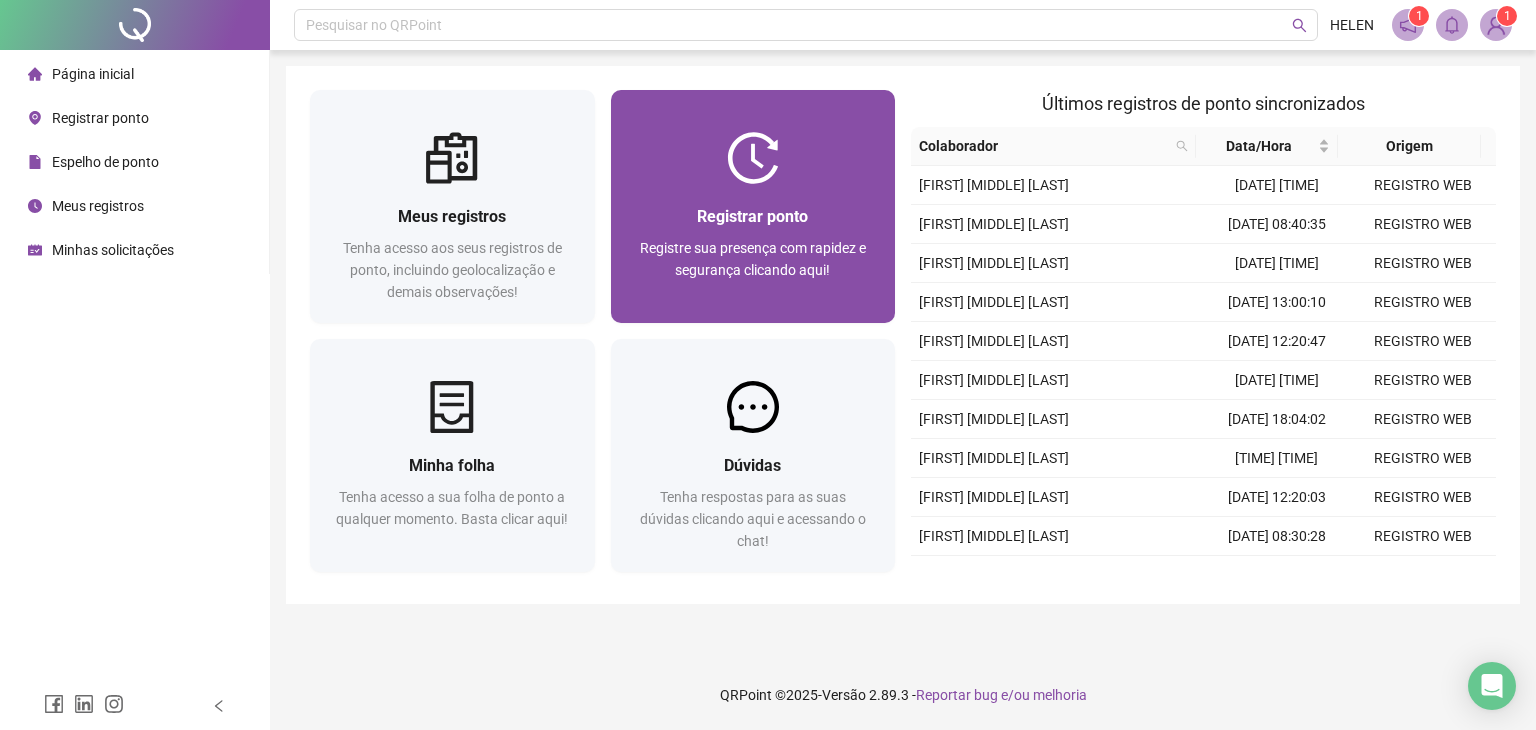 click on "Registrar ponto" at bounding box center (752, 216) 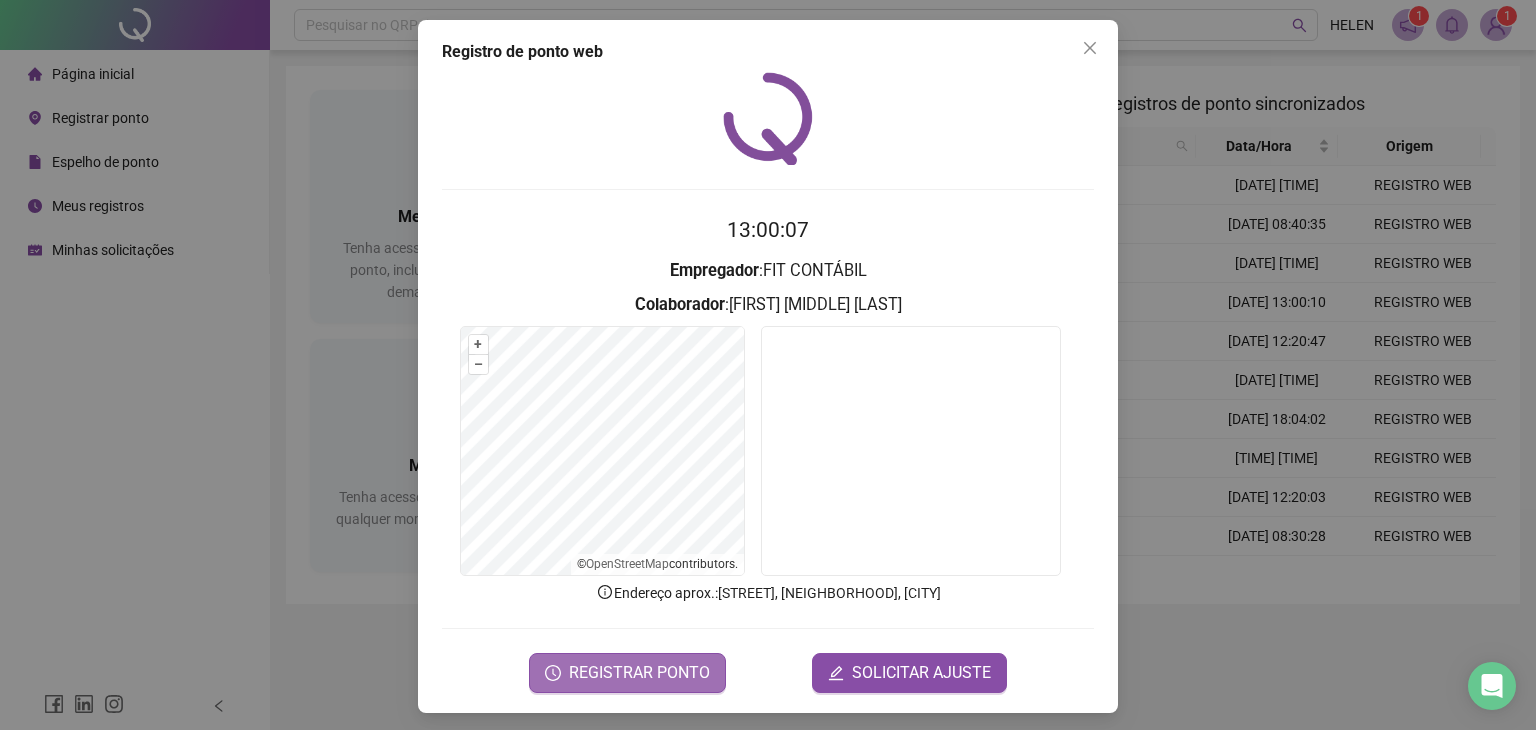 click on "REGISTRAR PONTO" at bounding box center (639, 673) 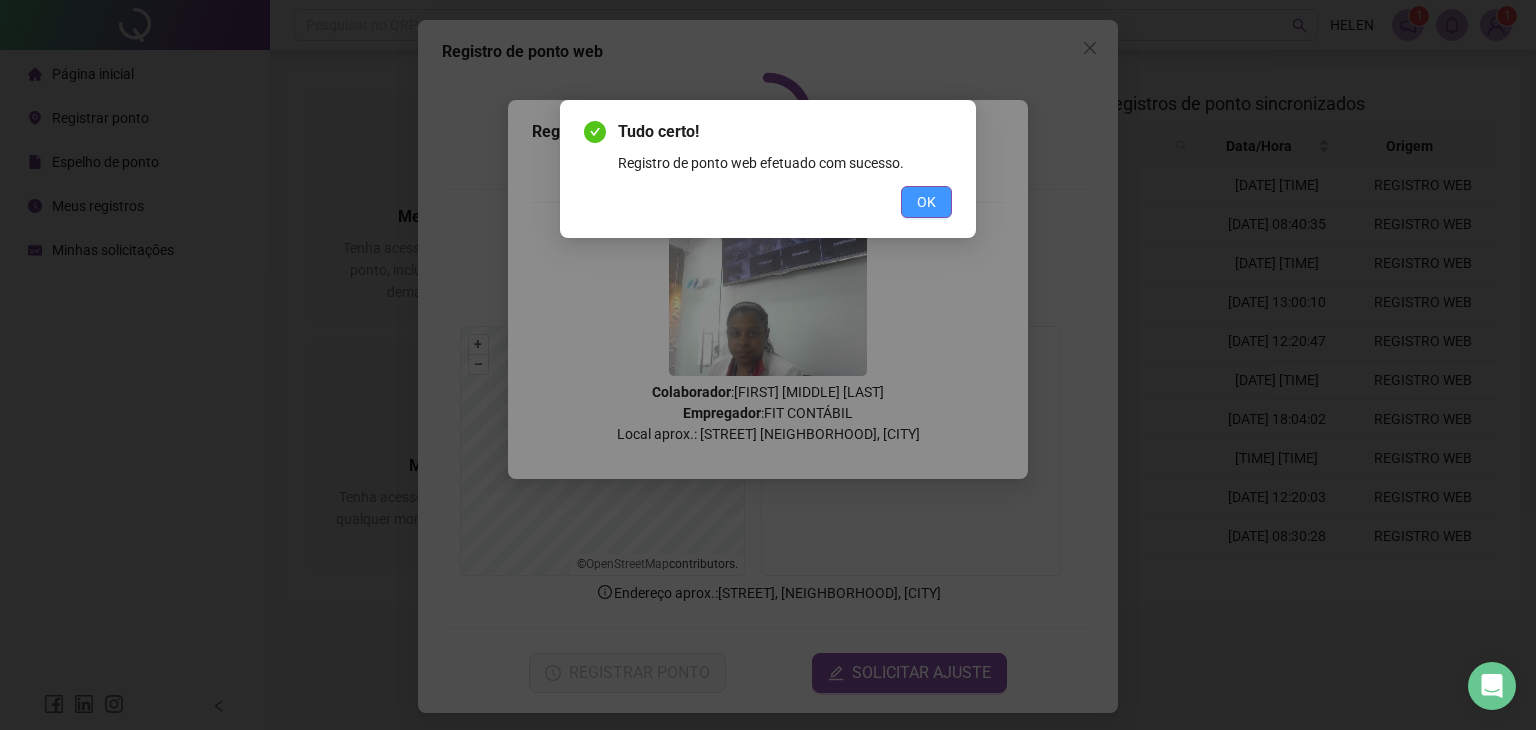 click on "OK" at bounding box center [926, 202] 